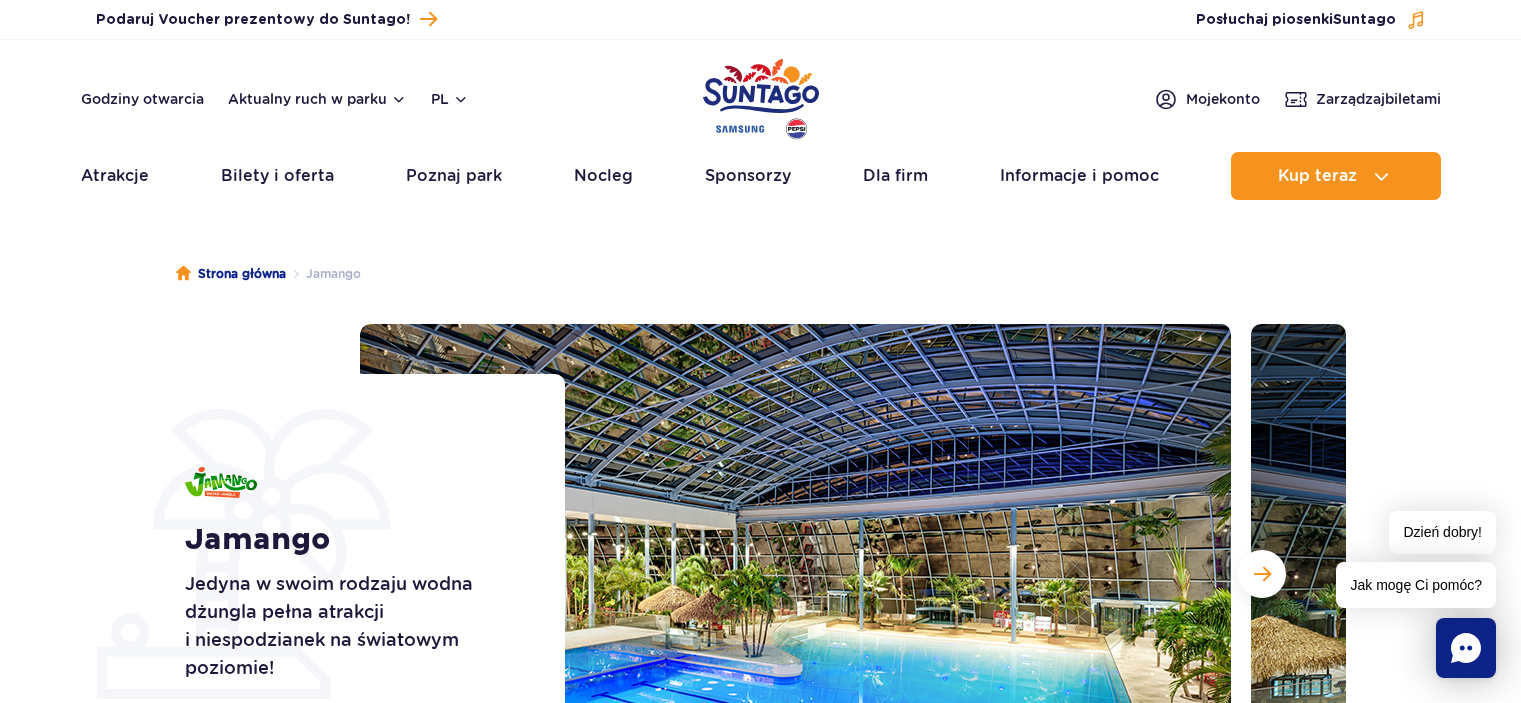 scroll, scrollTop: 0, scrollLeft: 0, axis: both 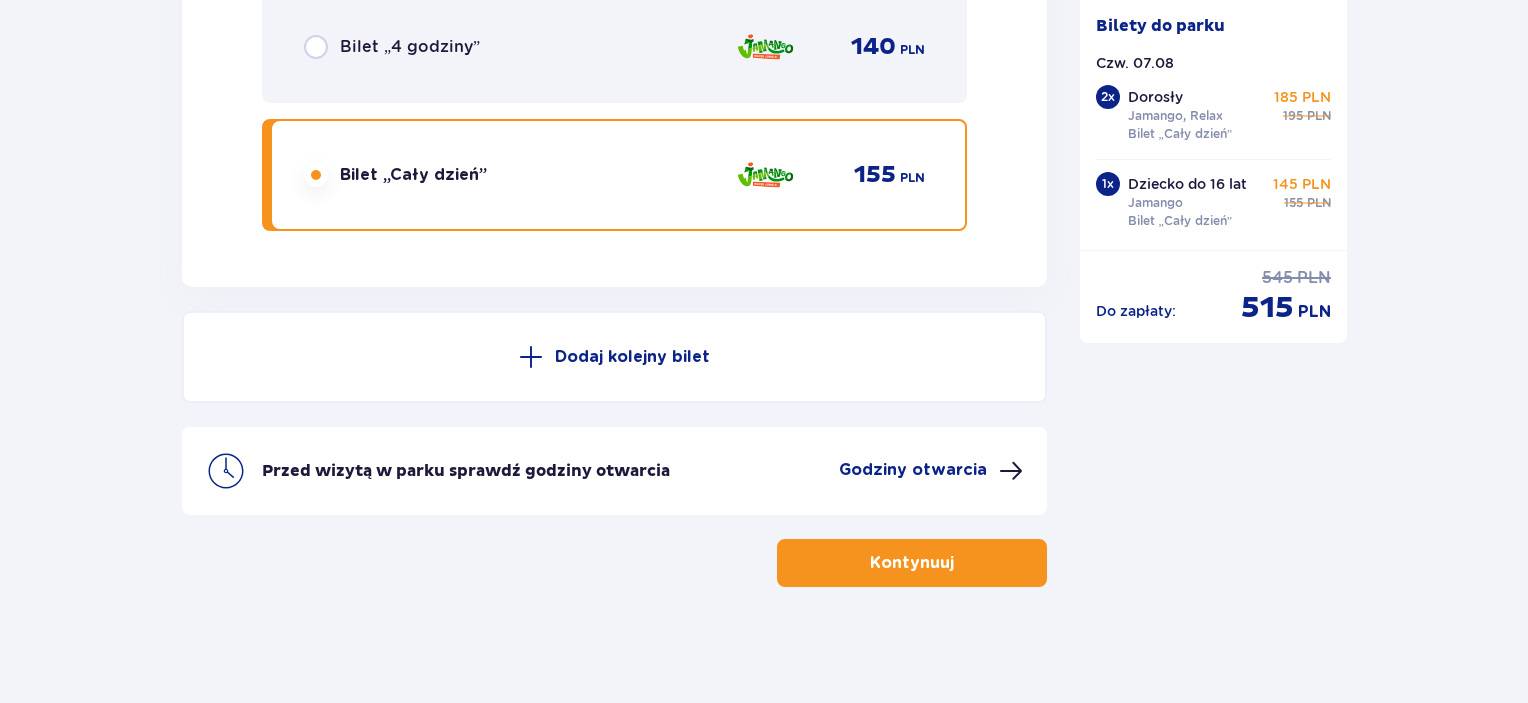 click on "Kontynuuj" at bounding box center (912, 563) 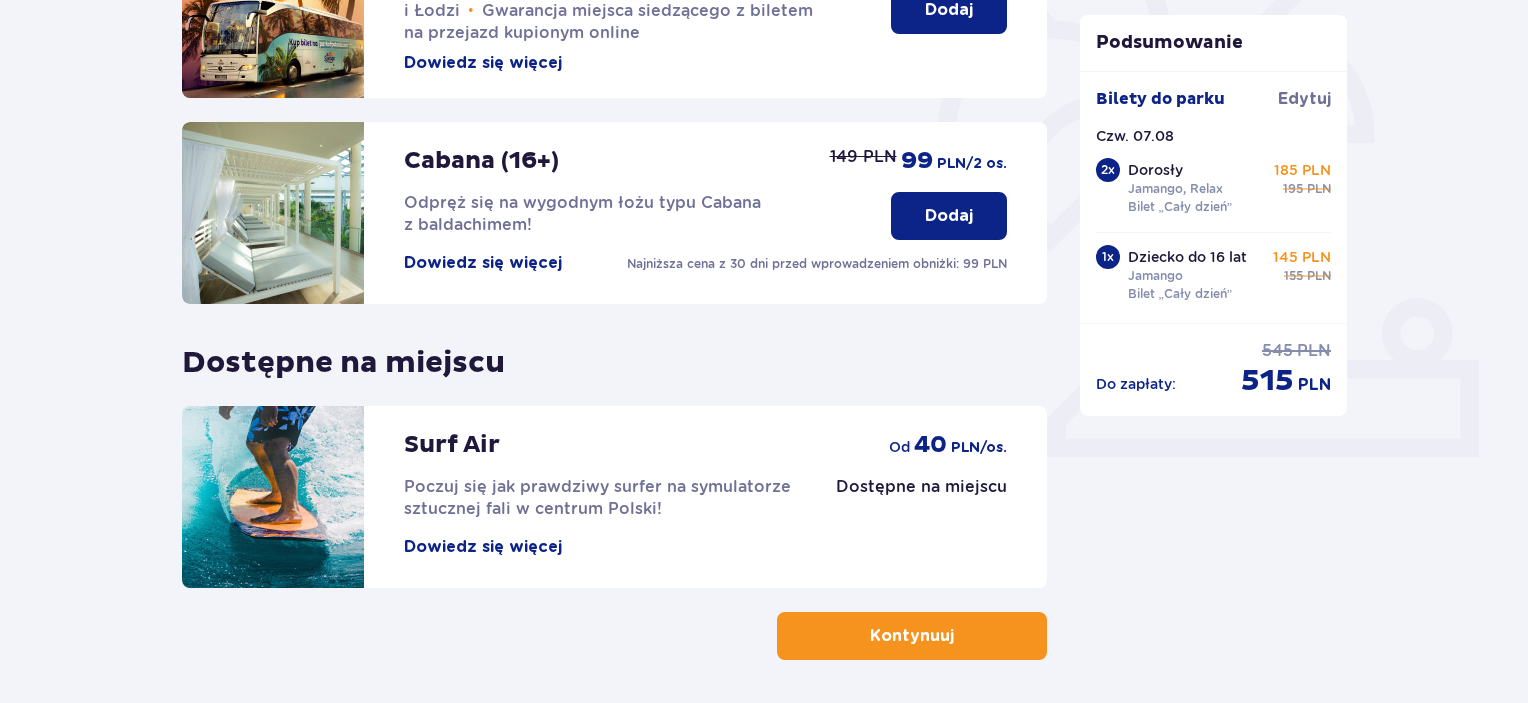scroll, scrollTop: 652, scrollLeft: 0, axis: vertical 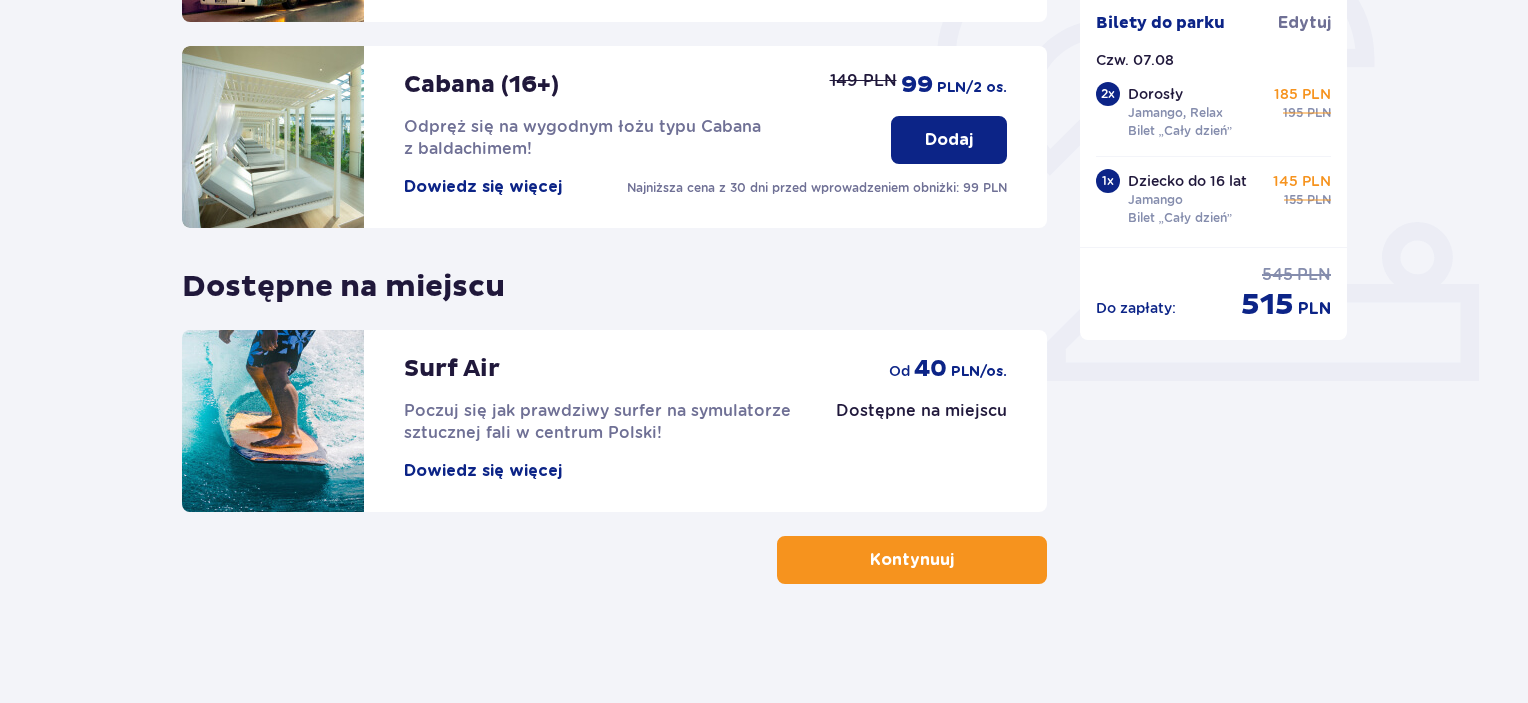 click on "Kontynuuj" at bounding box center (912, 560) 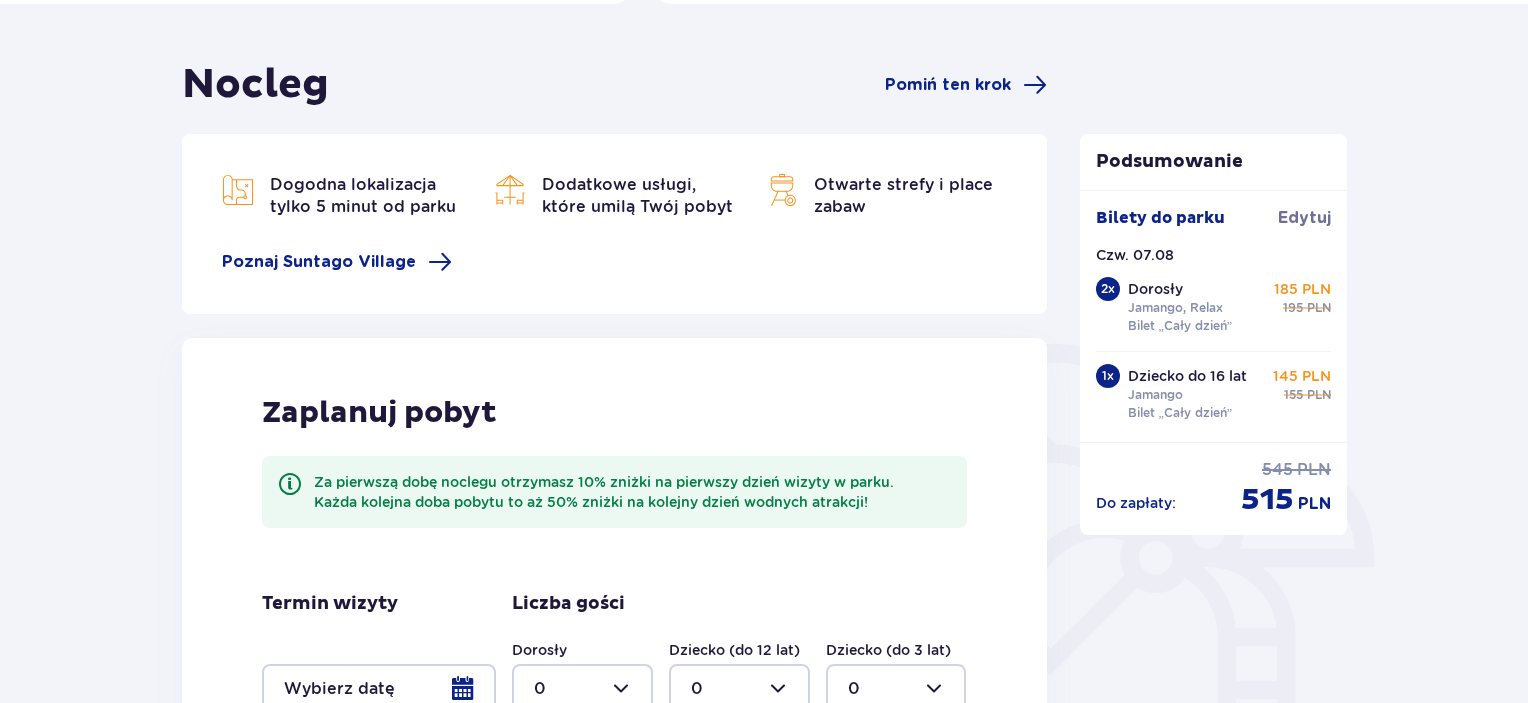 scroll, scrollTop: 499, scrollLeft: 0, axis: vertical 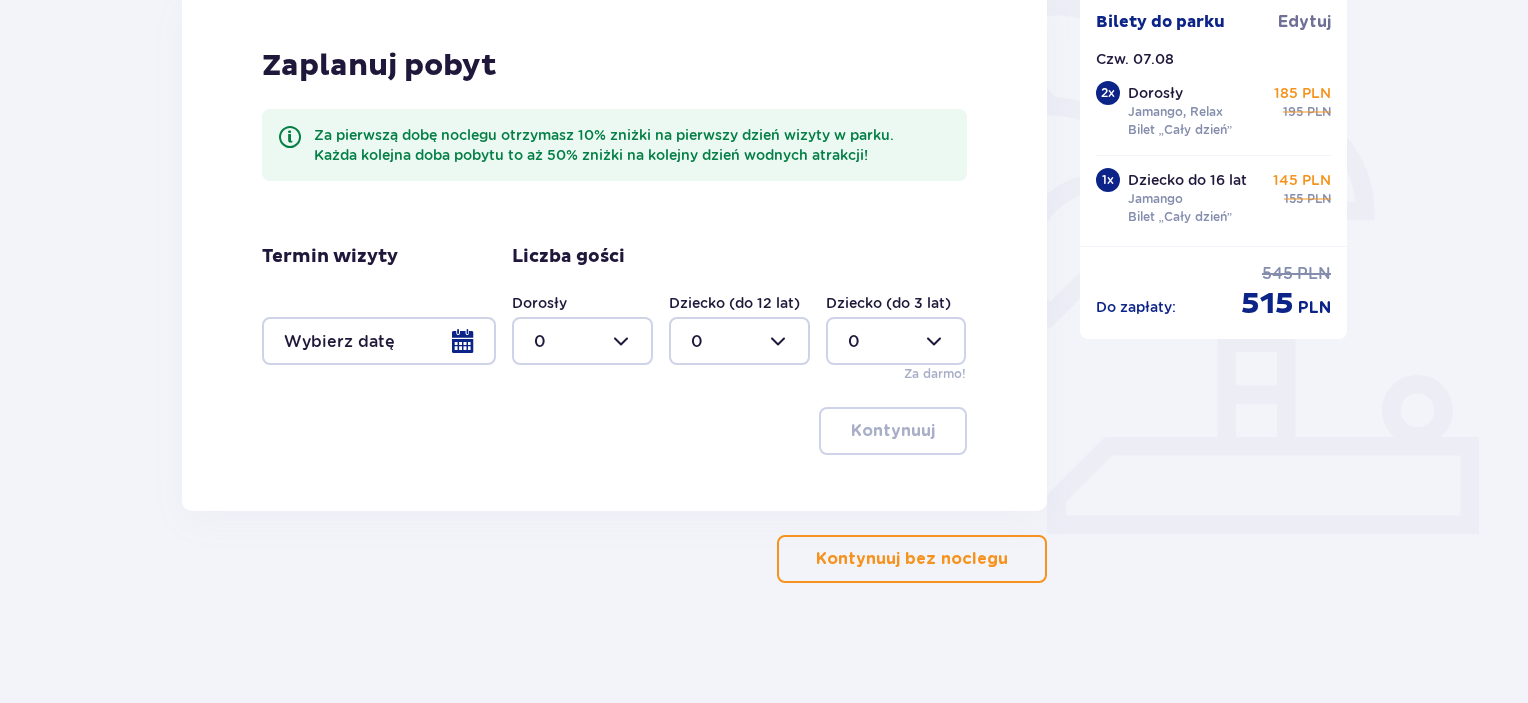 click on "Kontynuuj bez noclegu" at bounding box center (912, 559) 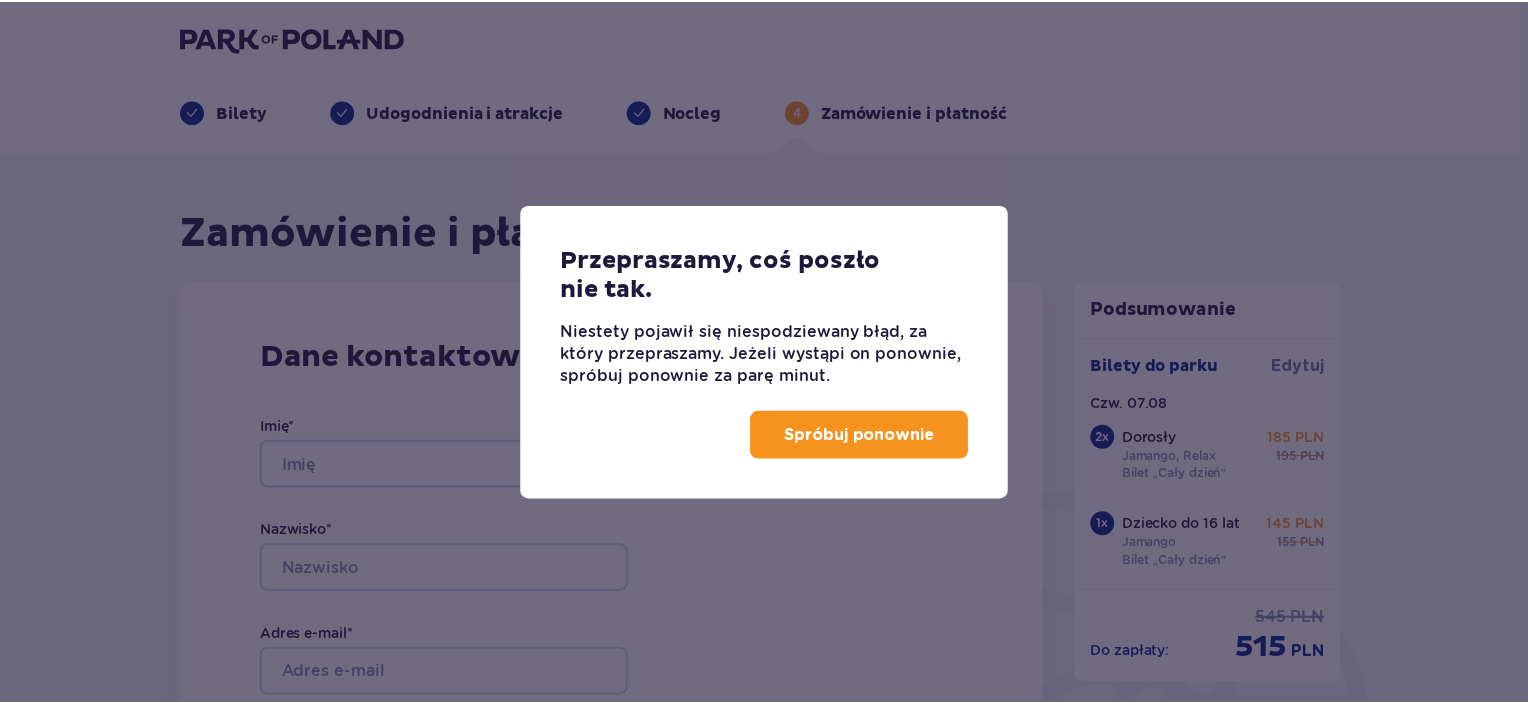 scroll, scrollTop: 0, scrollLeft: 0, axis: both 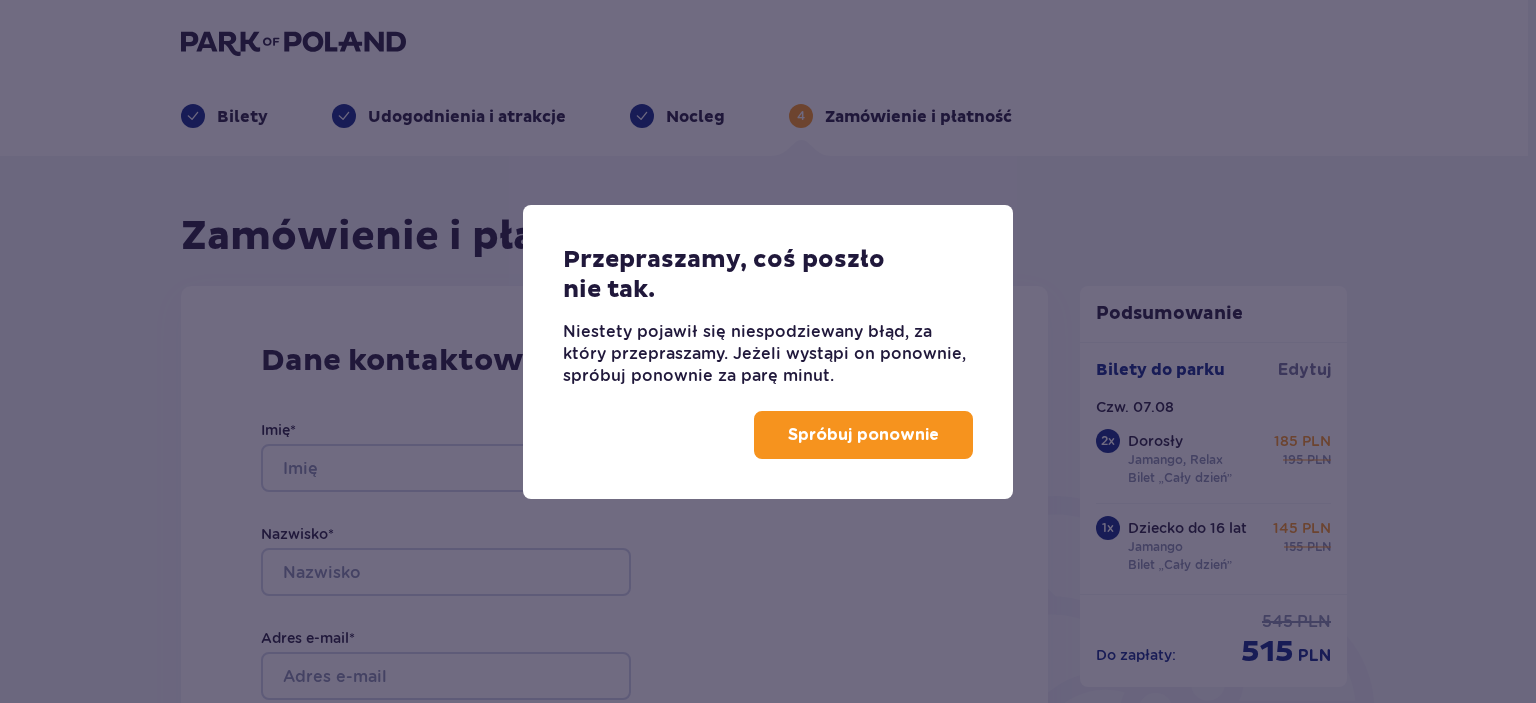 click on "Spróbuj ponownie" at bounding box center [863, 435] 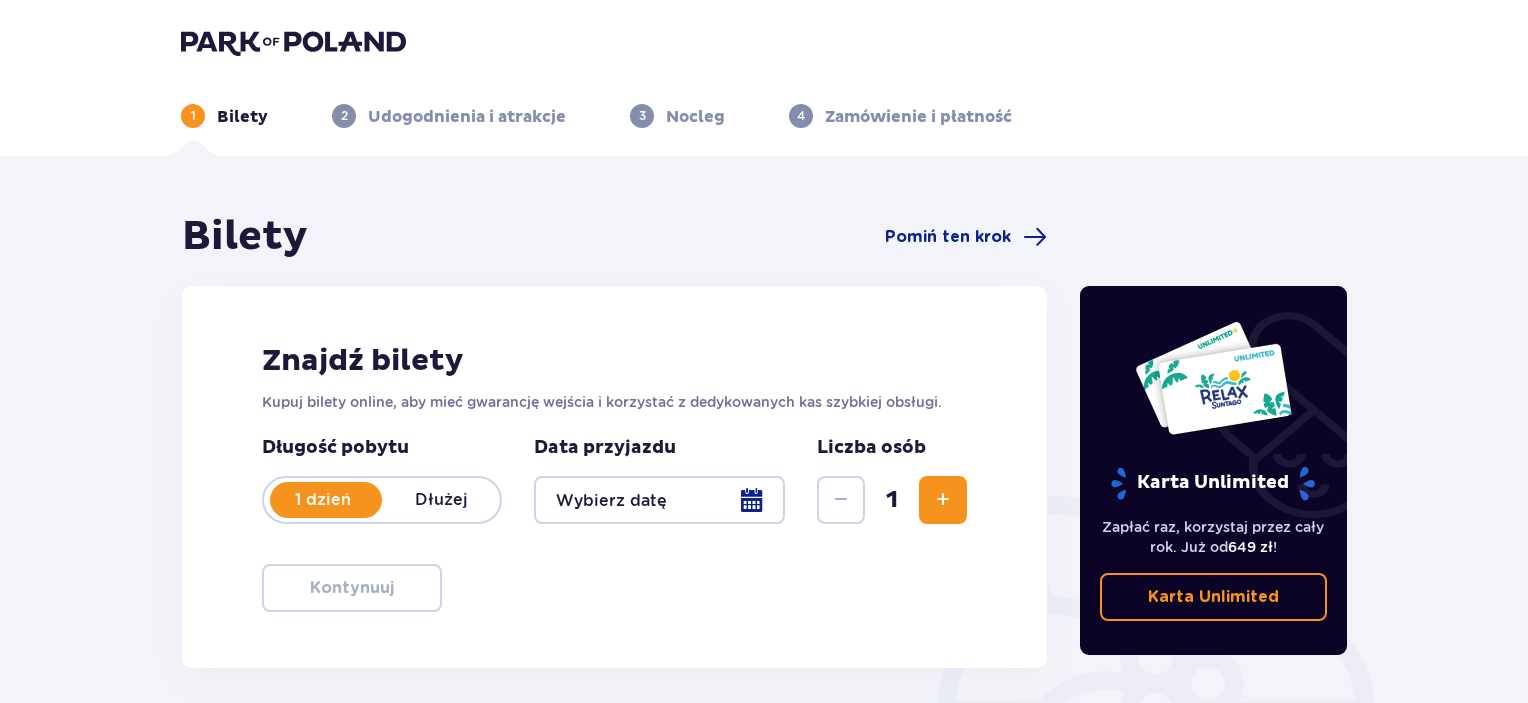 scroll, scrollTop: 316, scrollLeft: 0, axis: vertical 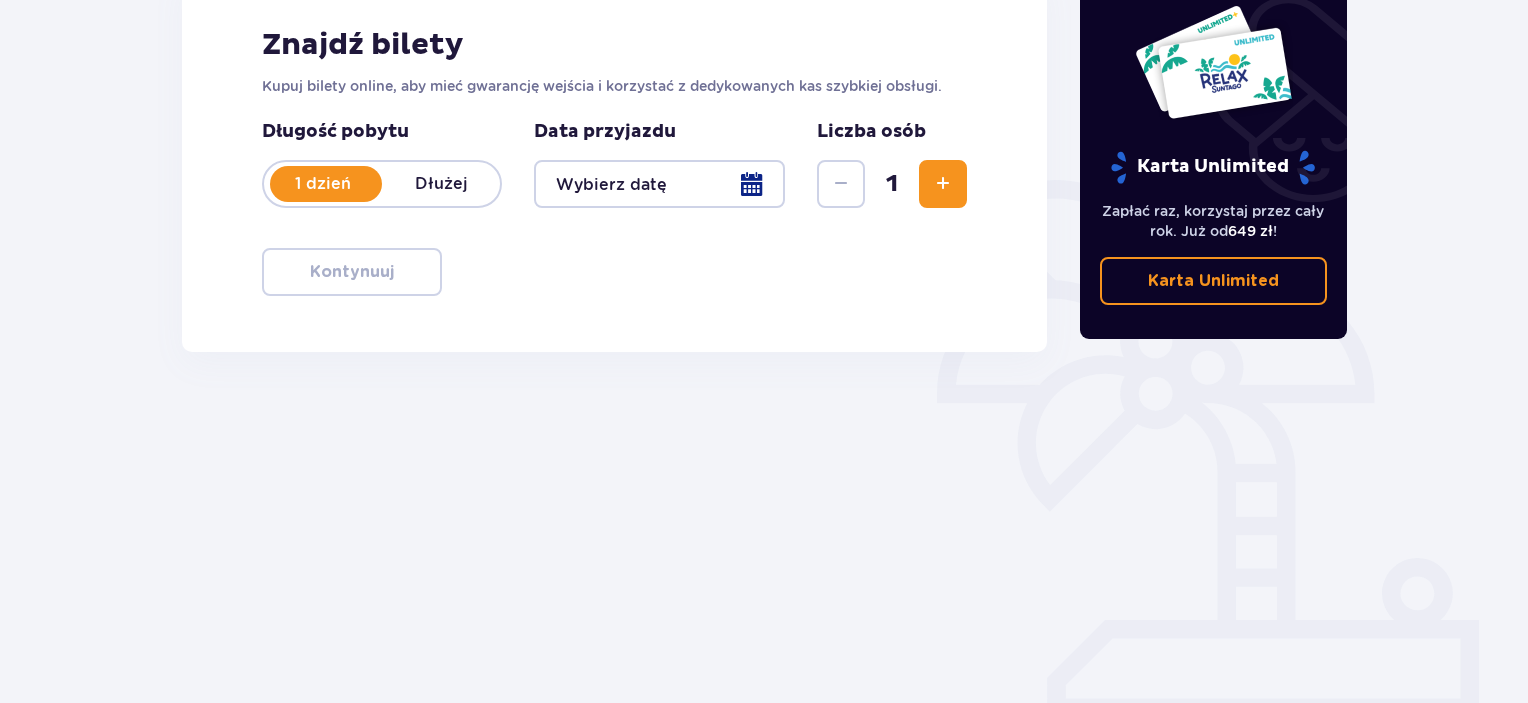 click at bounding box center (659, 184) 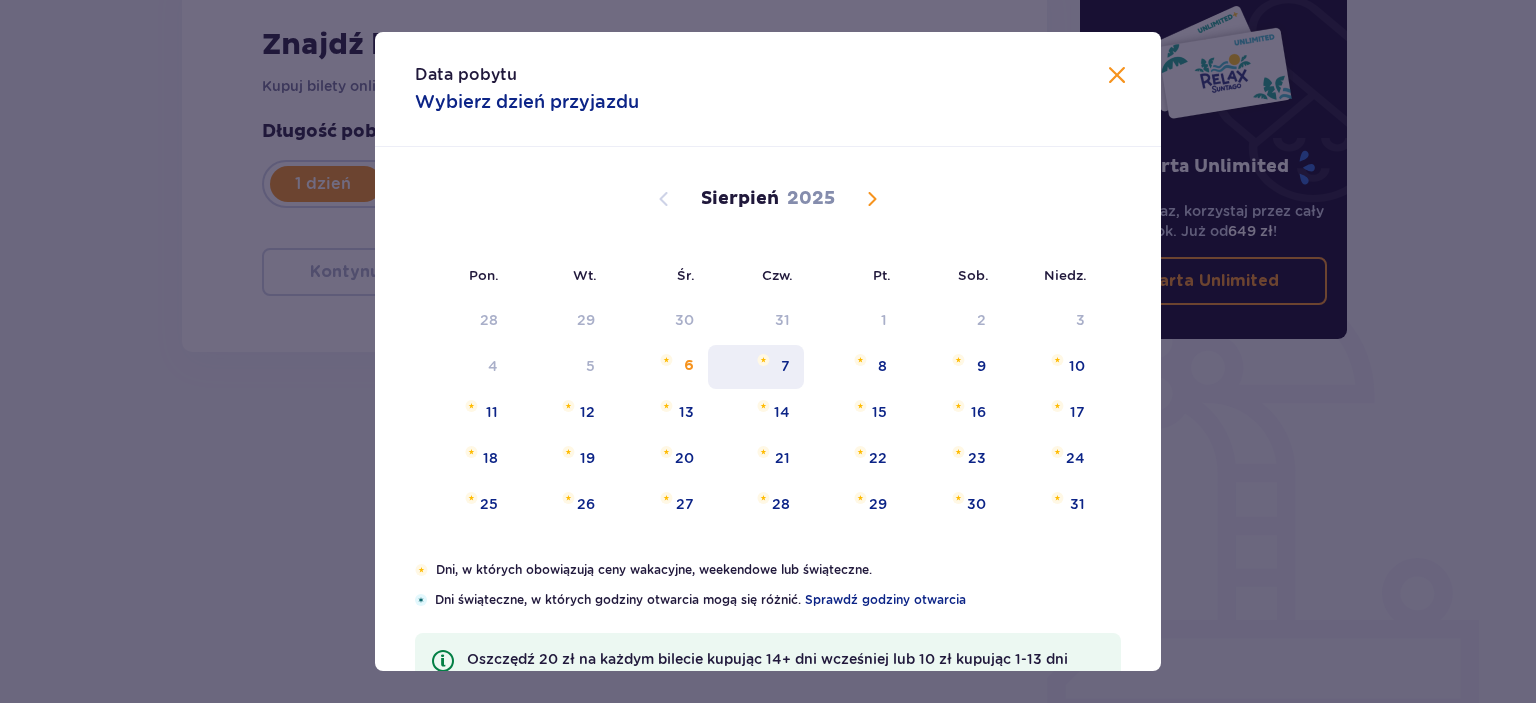 click on "7" at bounding box center (785, 366) 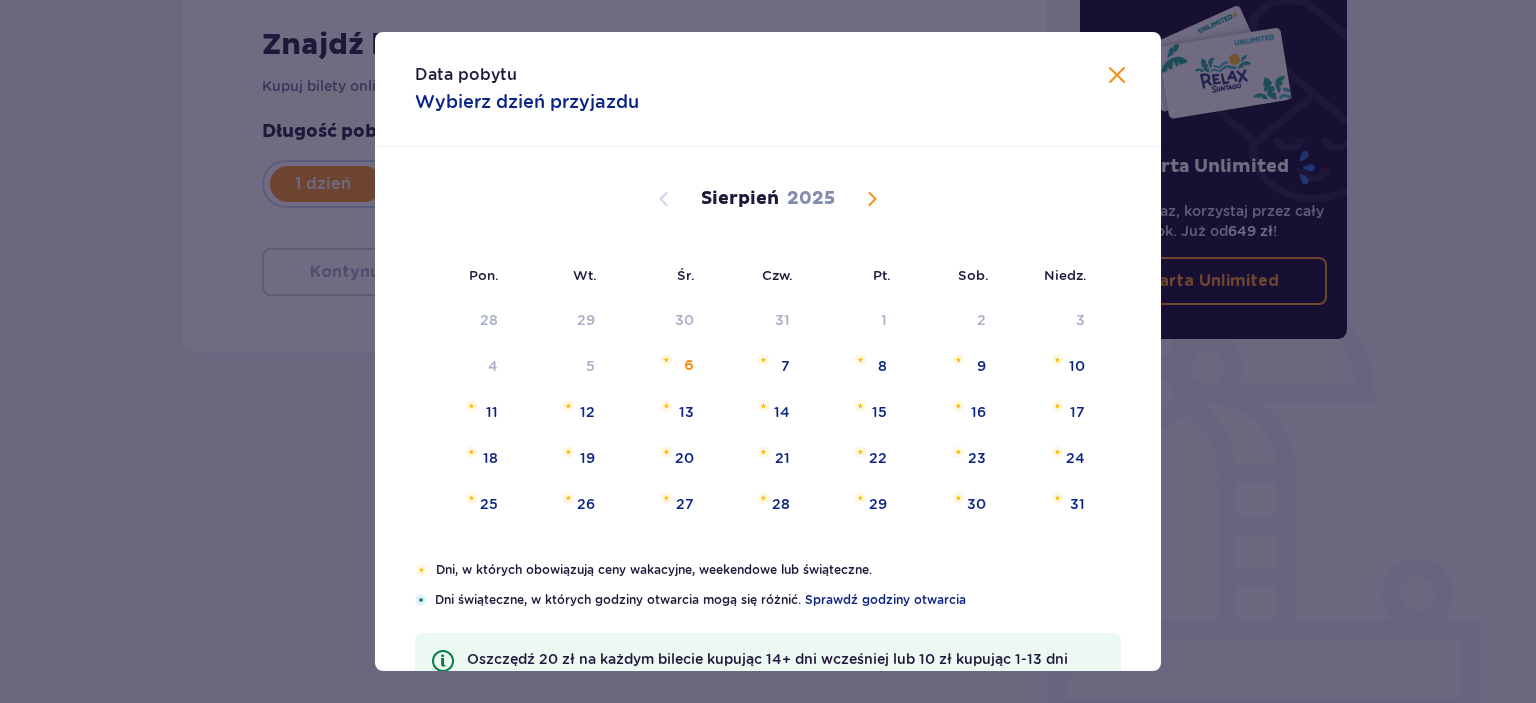 type on "07.08.25" 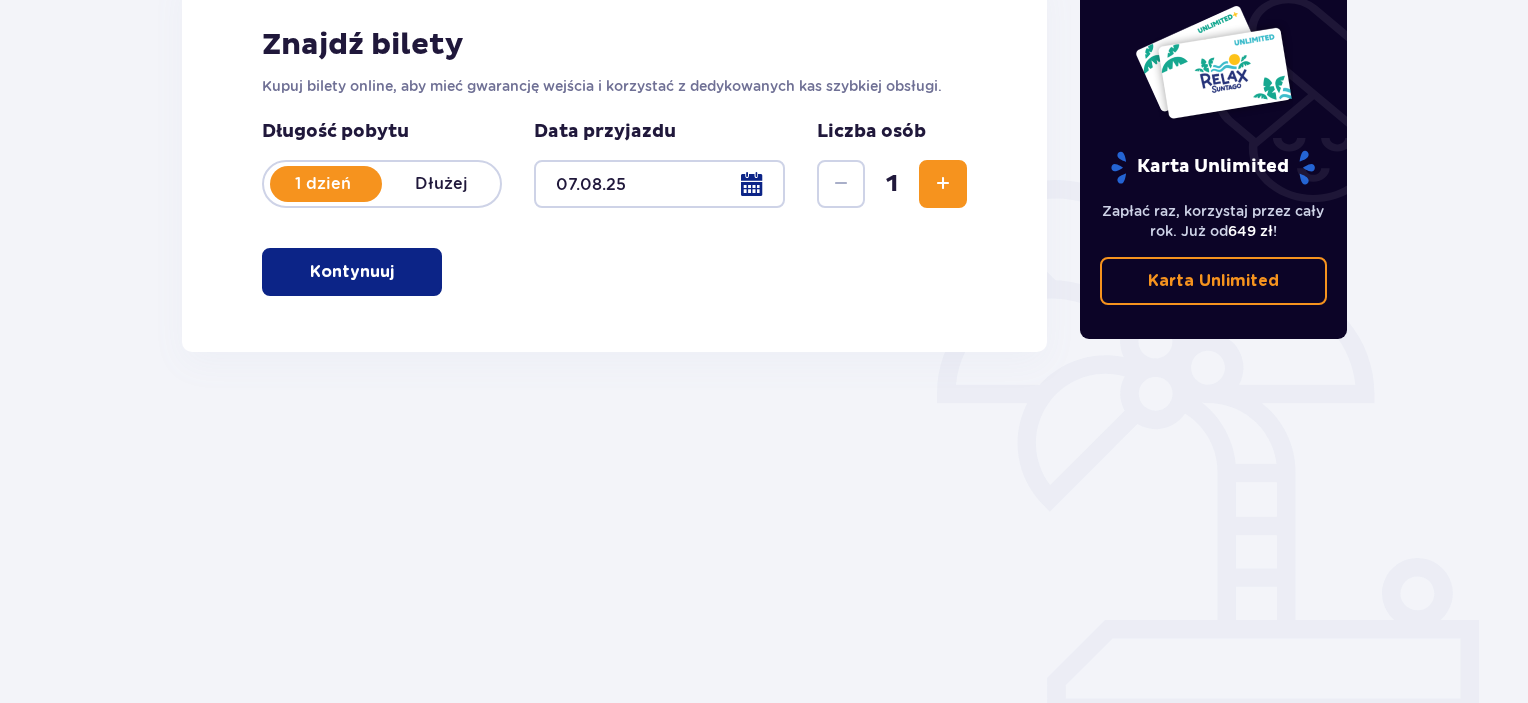 click at bounding box center (943, 184) 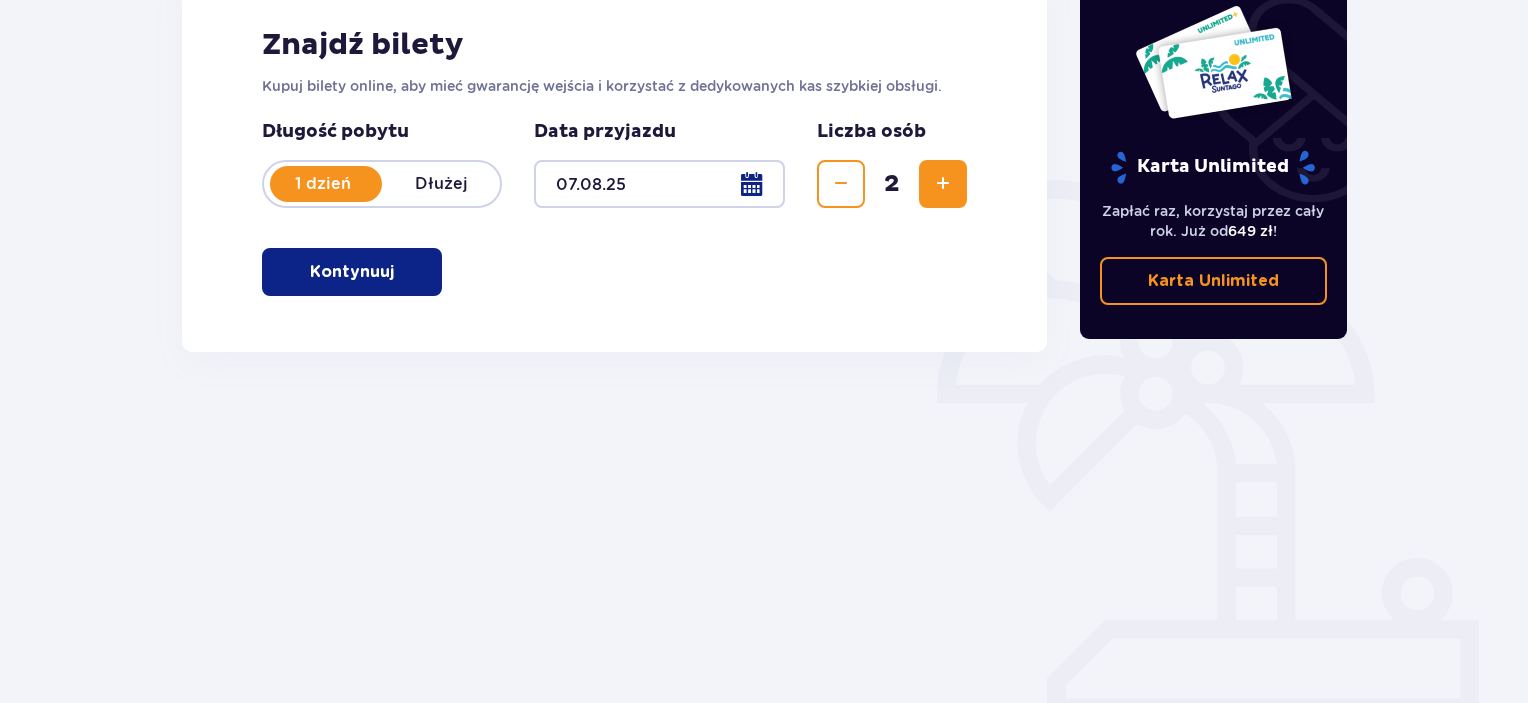 click at bounding box center [943, 184] 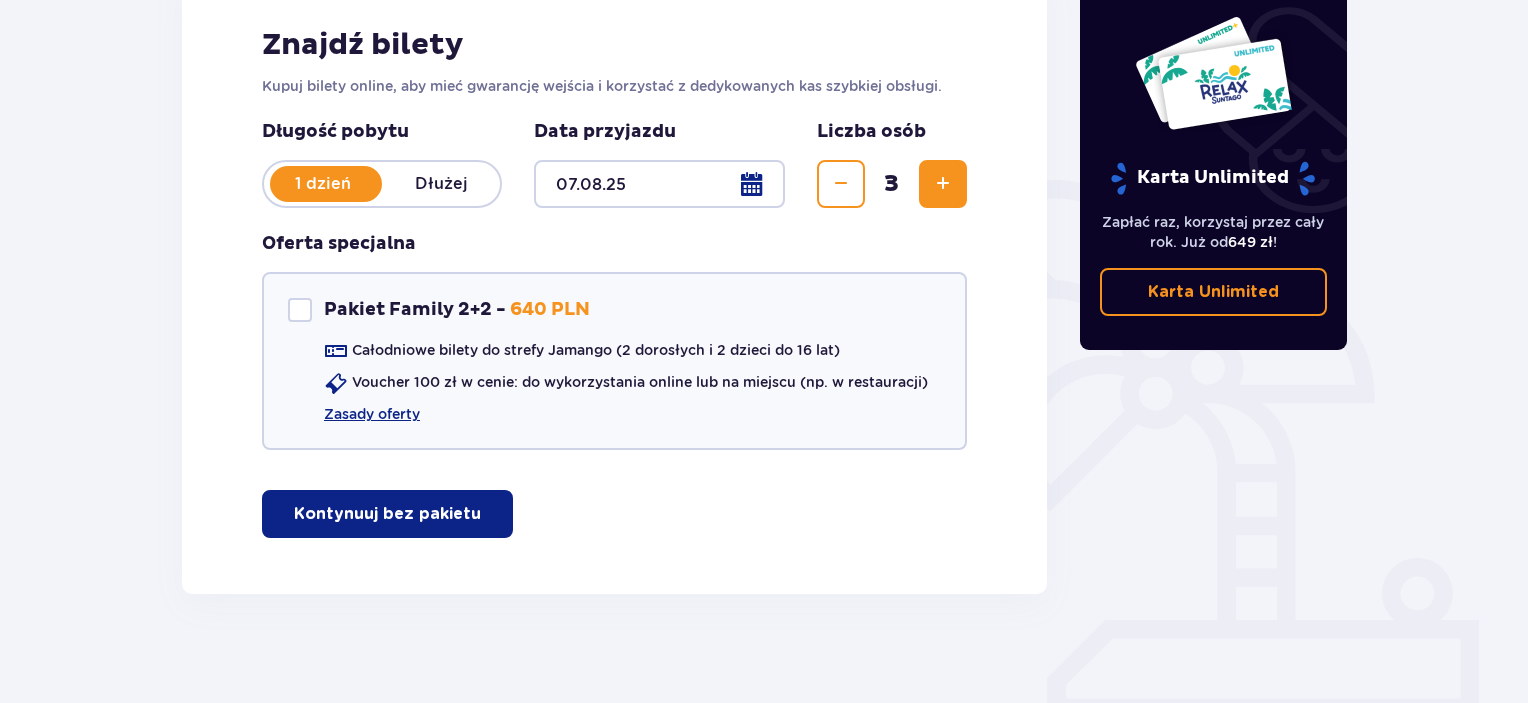 click on "Kontynuuj bez pakietu" at bounding box center (387, 514) 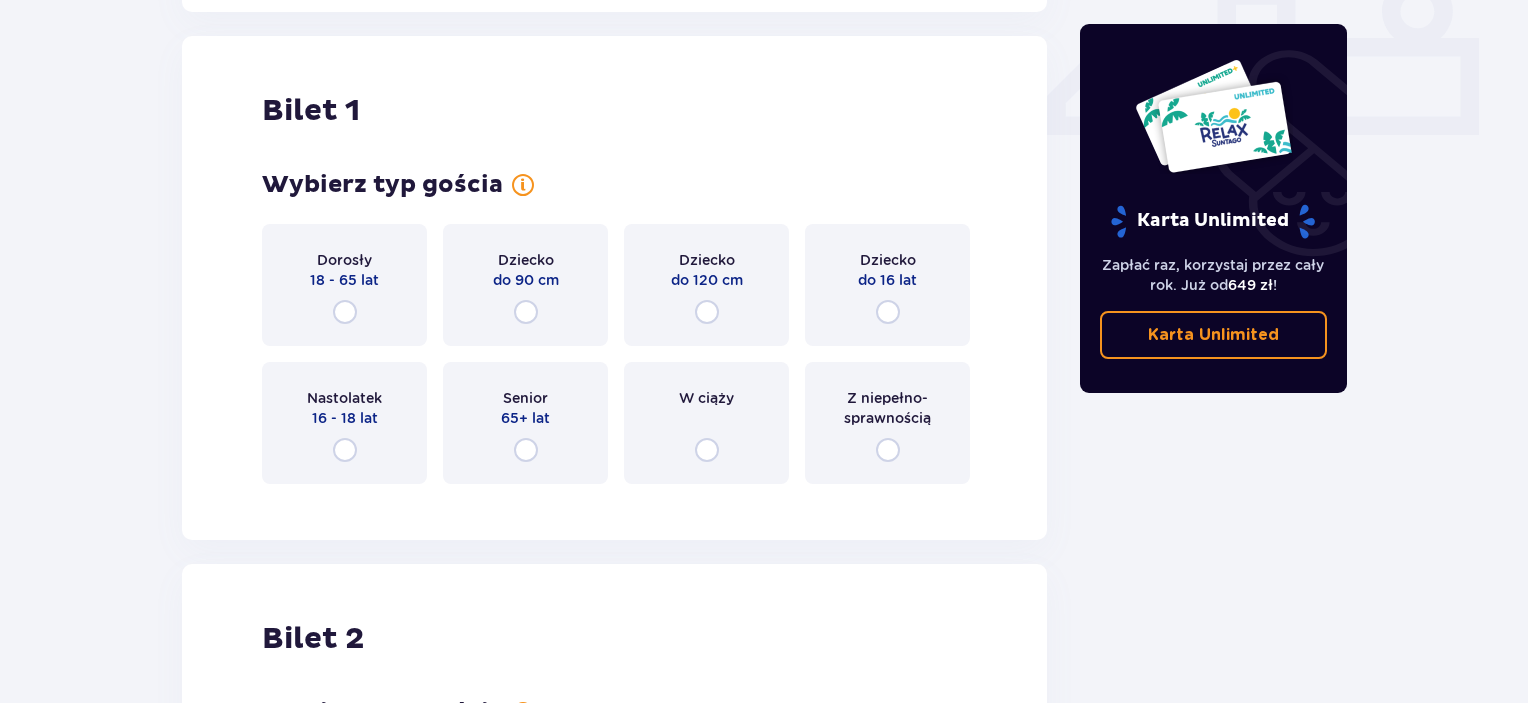 scroll, scrollTop: 909, scrollLeft: 0, axis: vertical 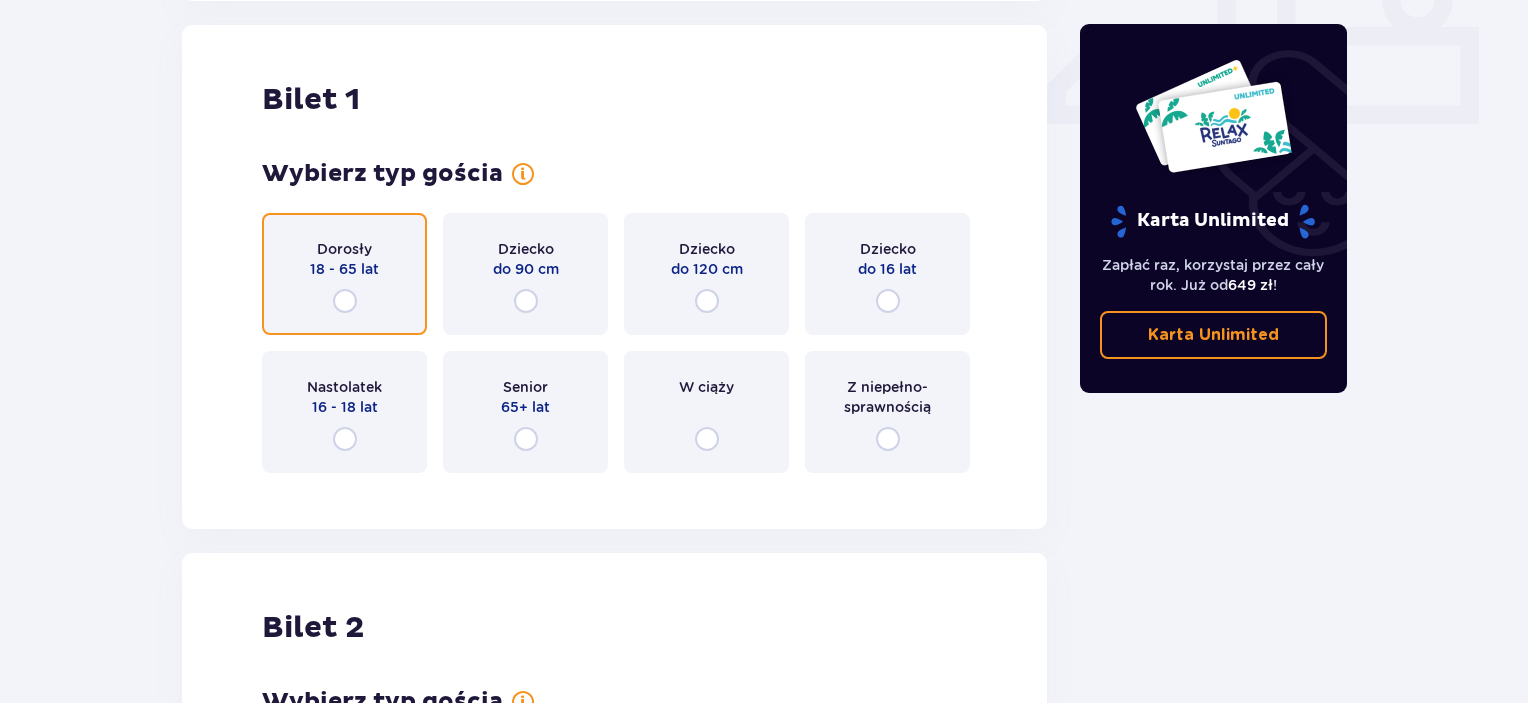 click at bounding box center [345, 301] 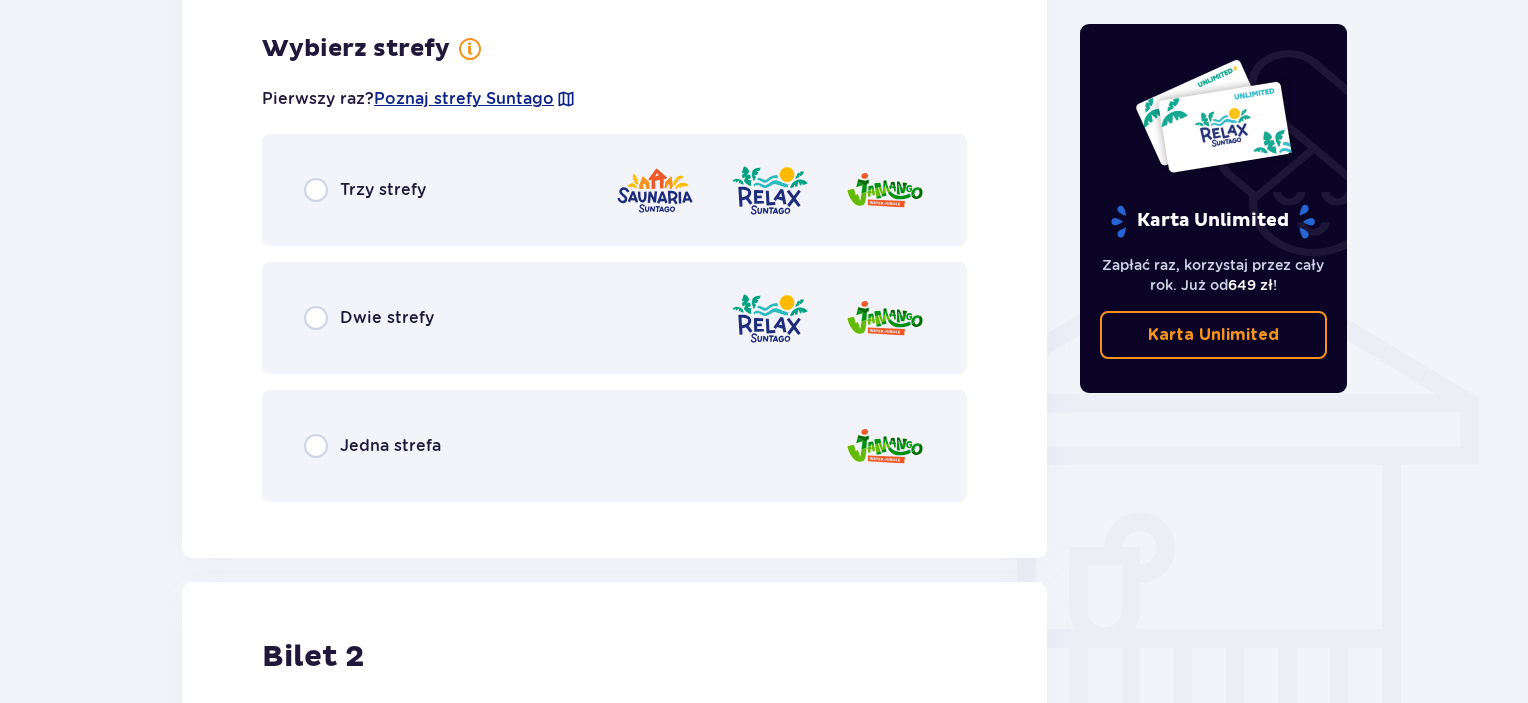 scroll, scrollTop: 1397, scrollLeft: 0, axis: vertical 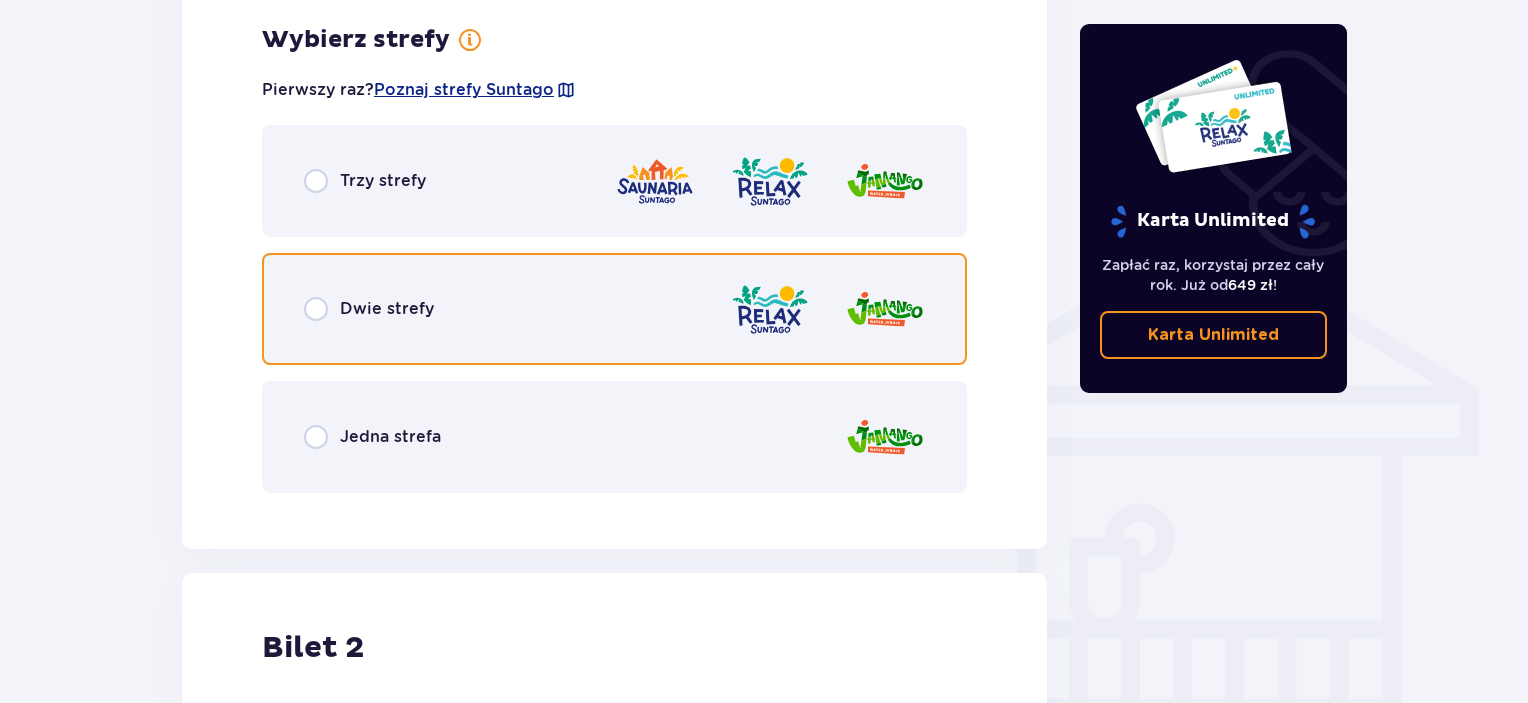 click at bounding box center (316, 309) 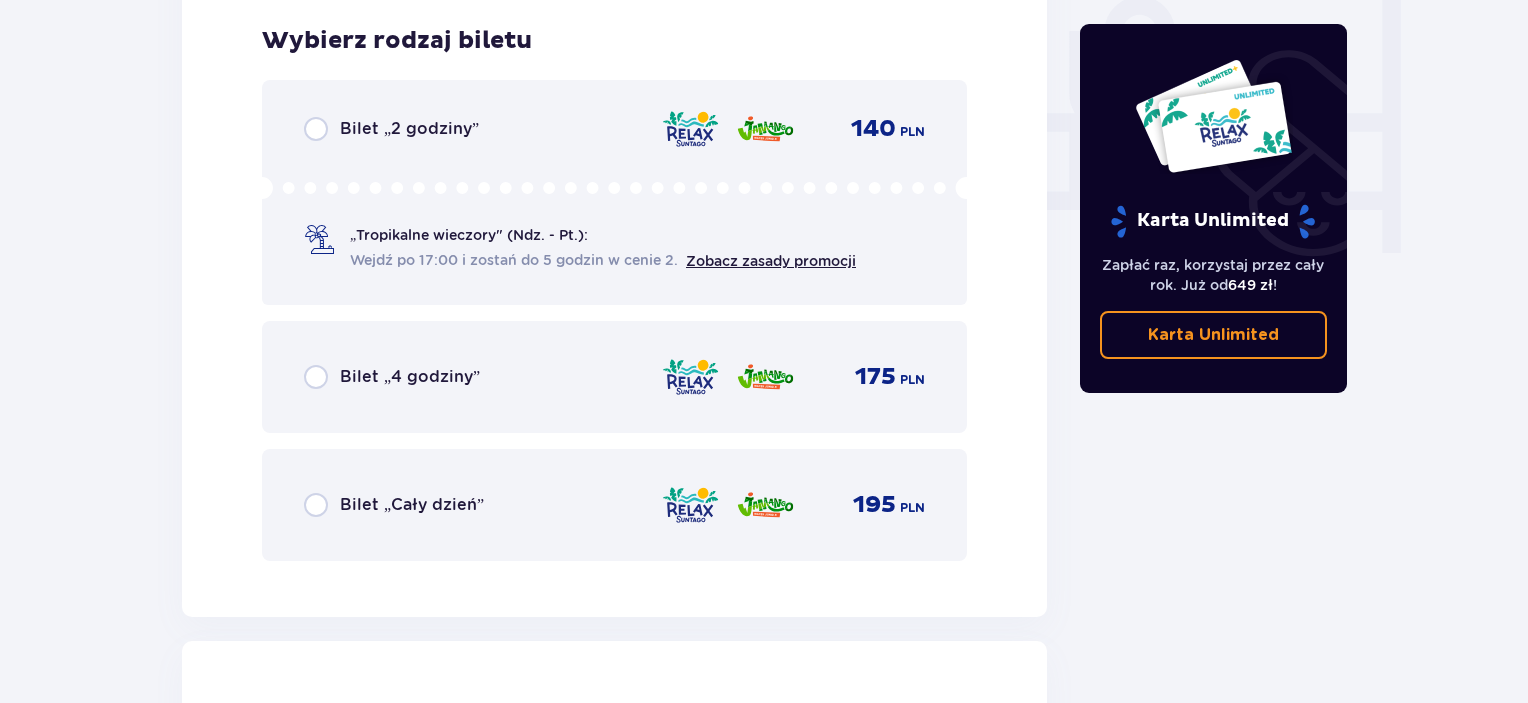 scroll, scrollTop: 1905, scrollLeft: 0, axis: vertical 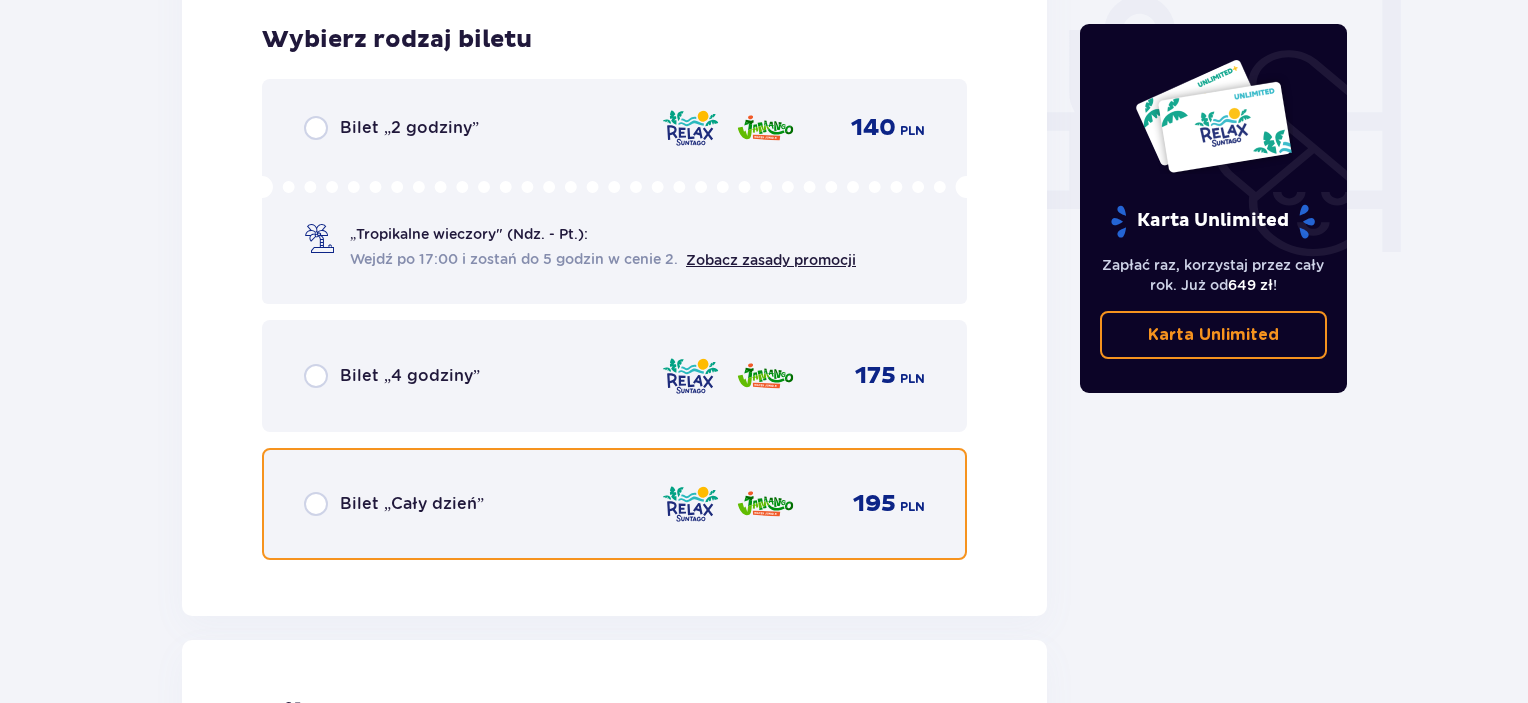 drag, startPoint x: 317, startPoint y: 495, endPoint x: 1201, endPoint y: 566, distance: 886.8467 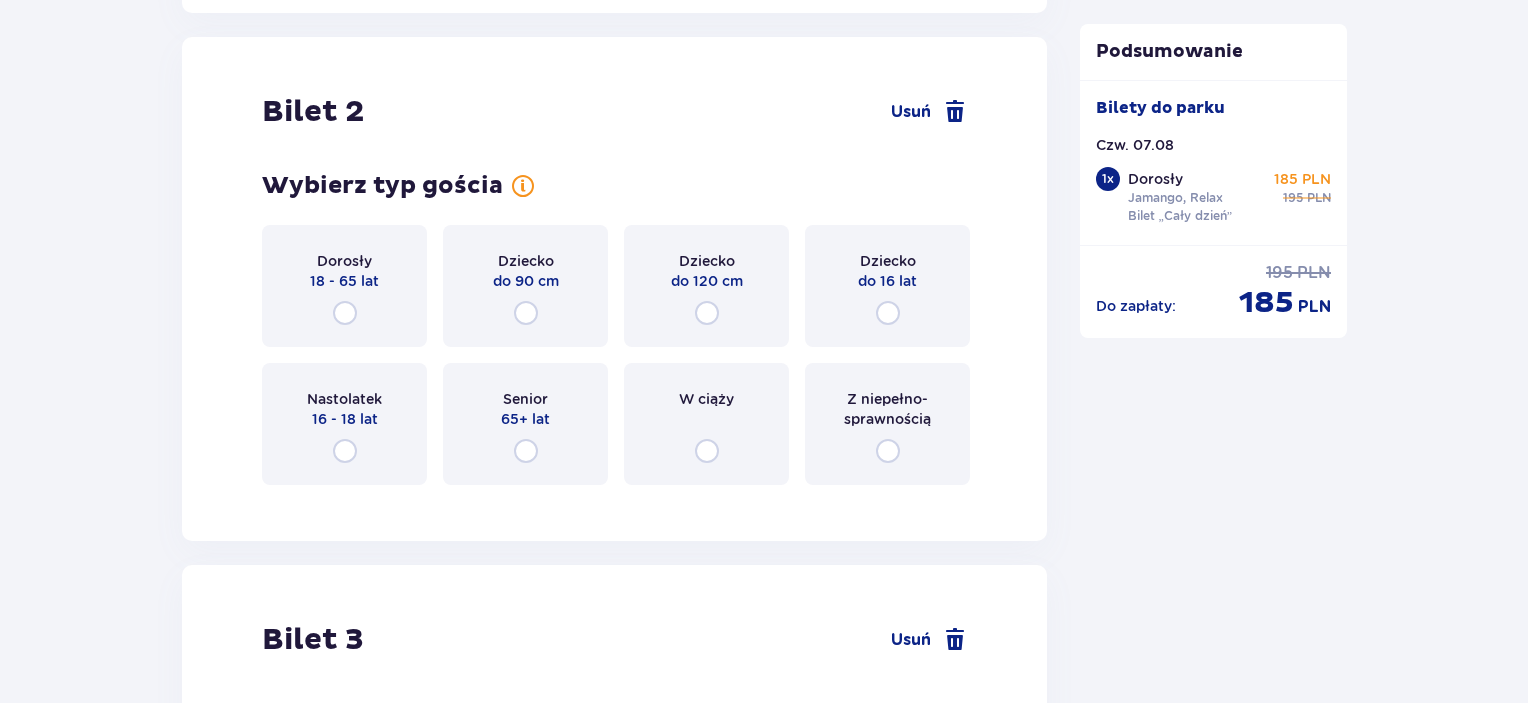 scroll, scrollTop: 2519, scrollLeft: 0, axis: vertical 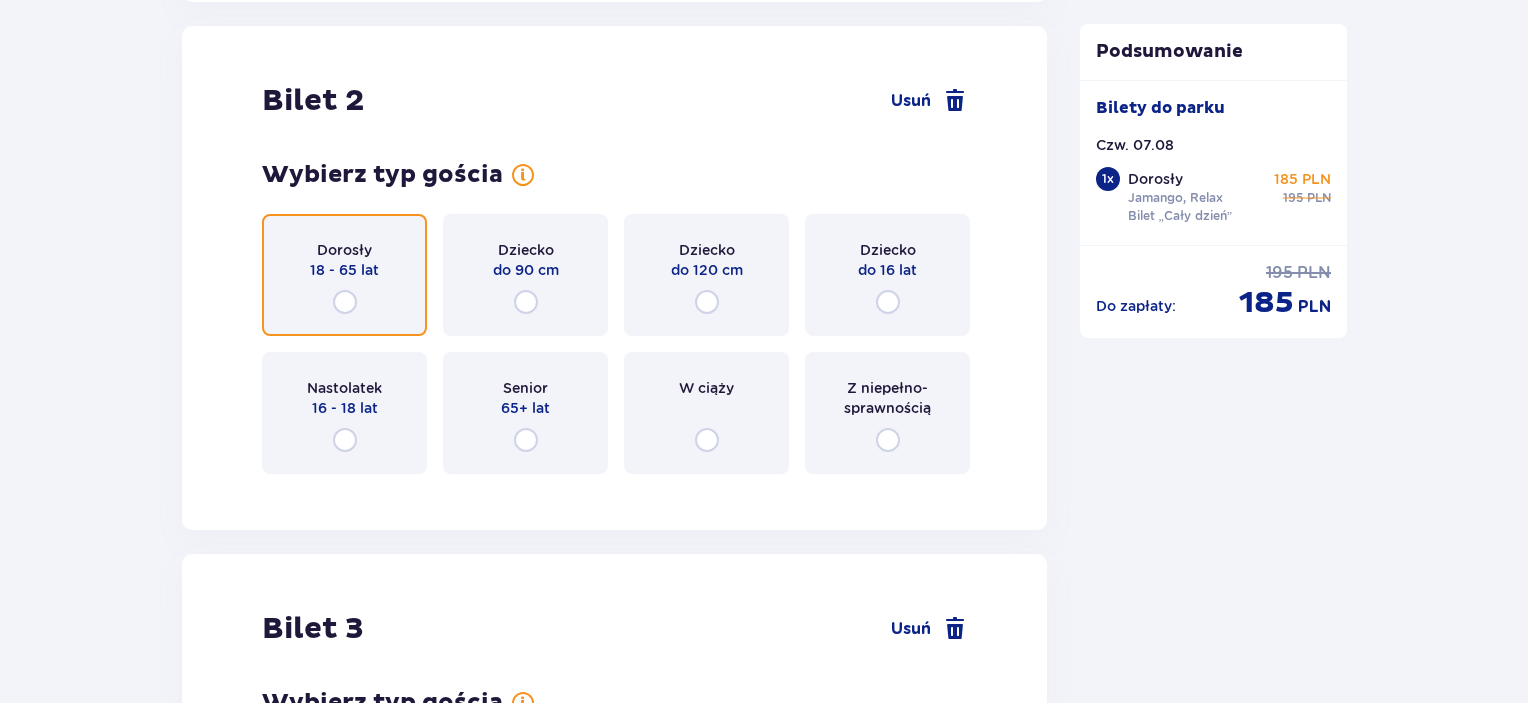 click at bounding box center (345, 302) 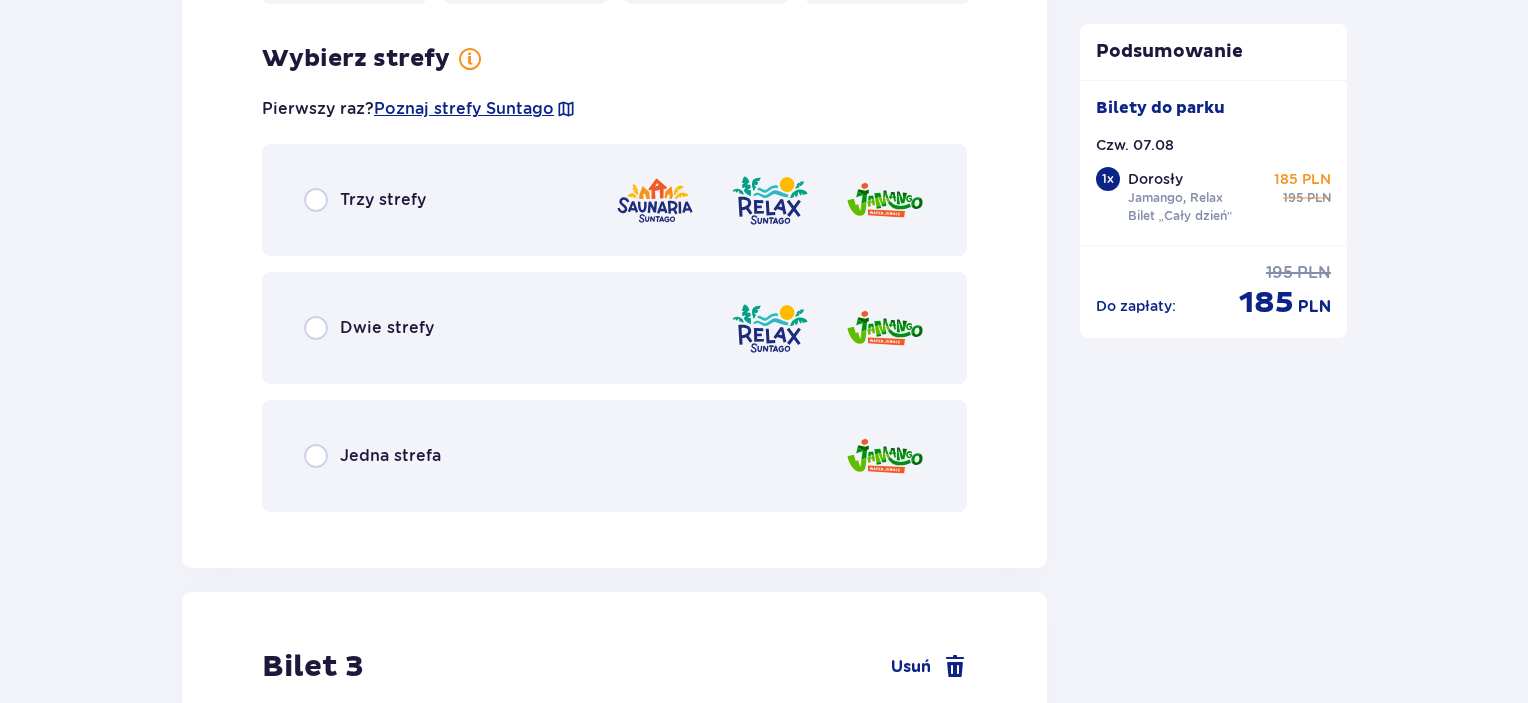 scroll, scrollTop: 3007, scrollLeft: 0, axis: vertical 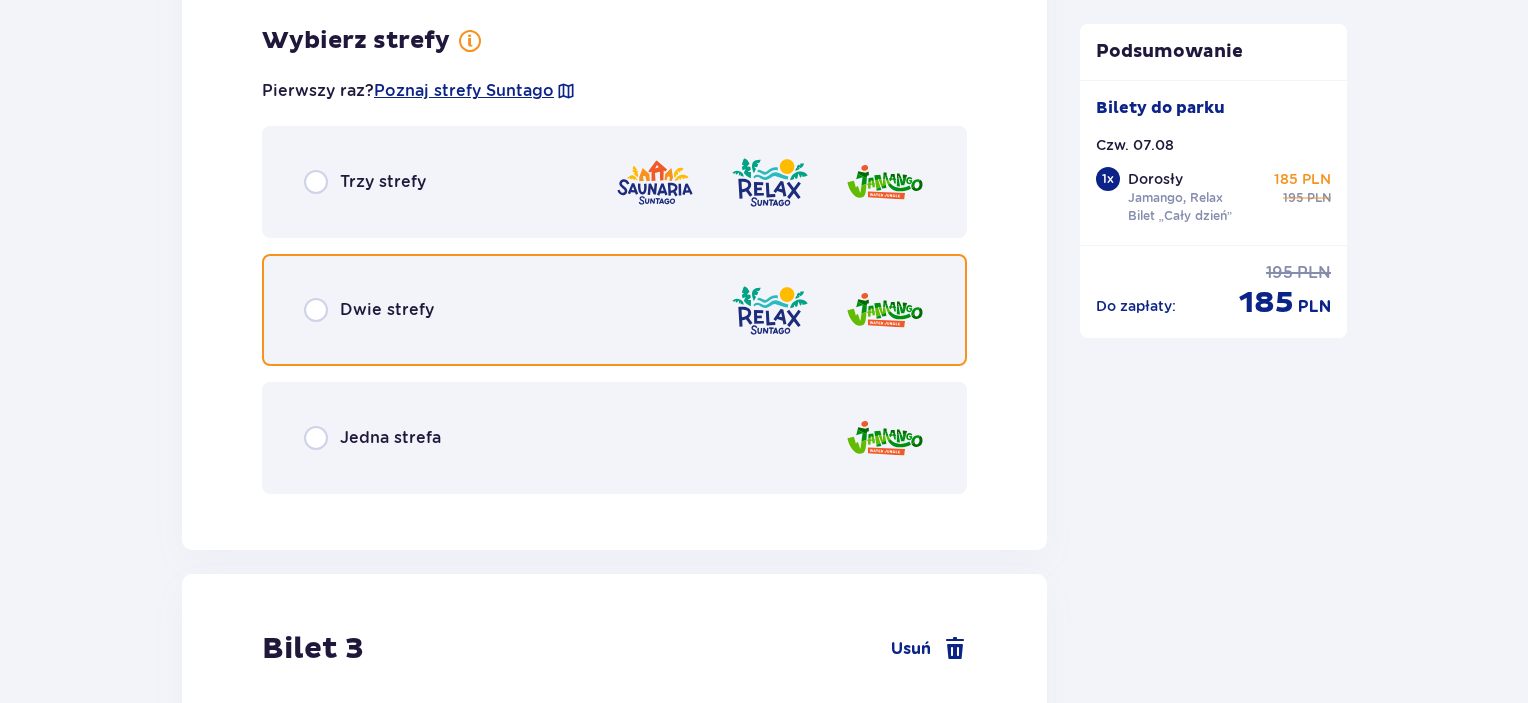 click at bounding box center [316, 310] 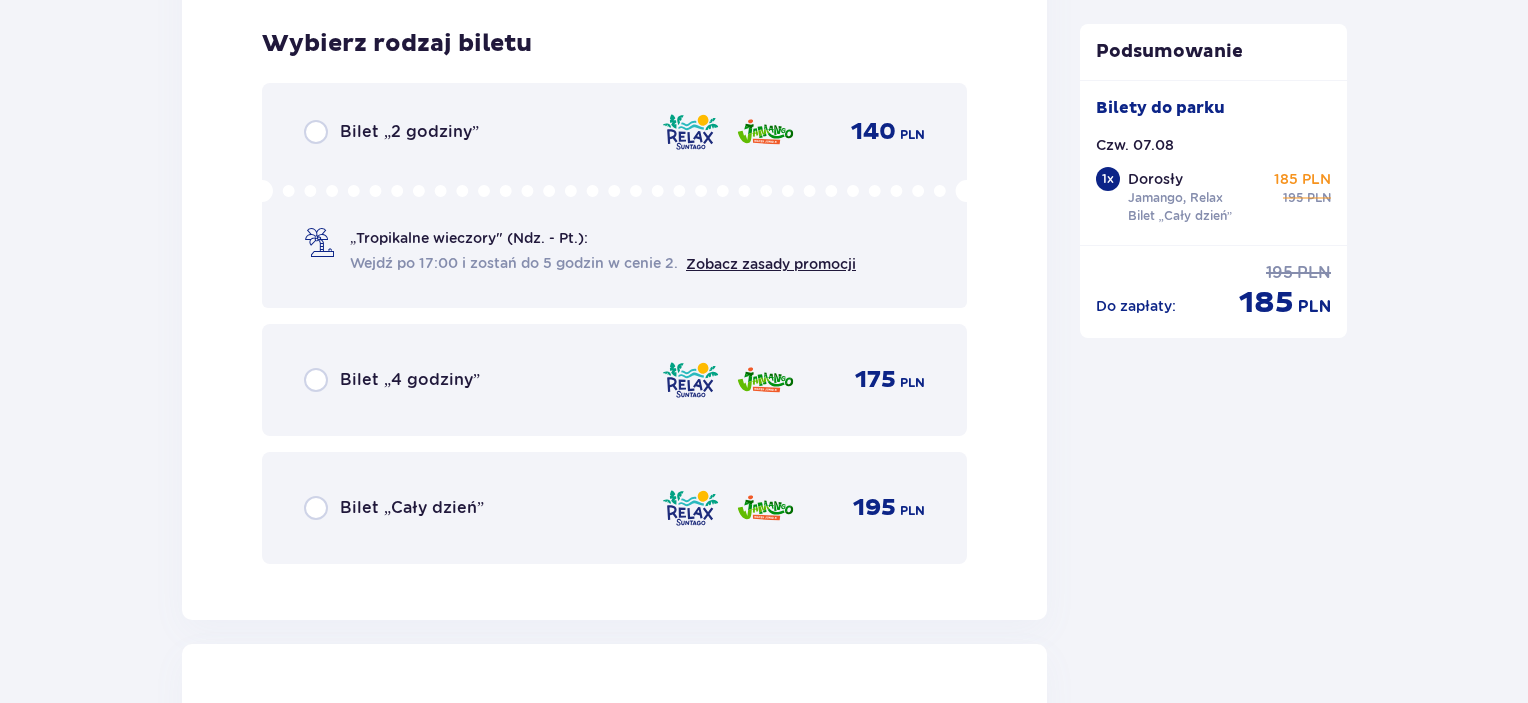 scroll, scrollTop: 3515, scrollLeft: 0, axis: vertical 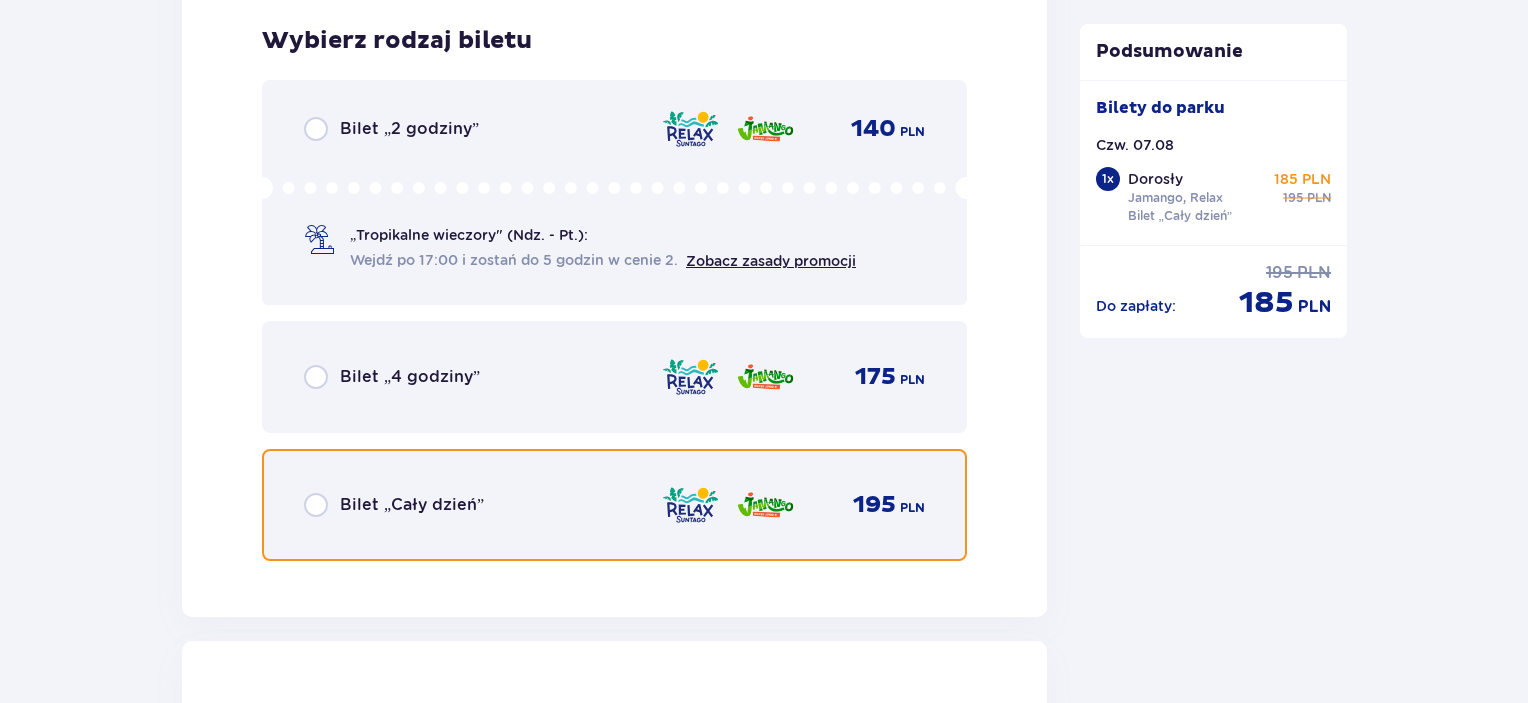 click at bounding box center [316, 505] 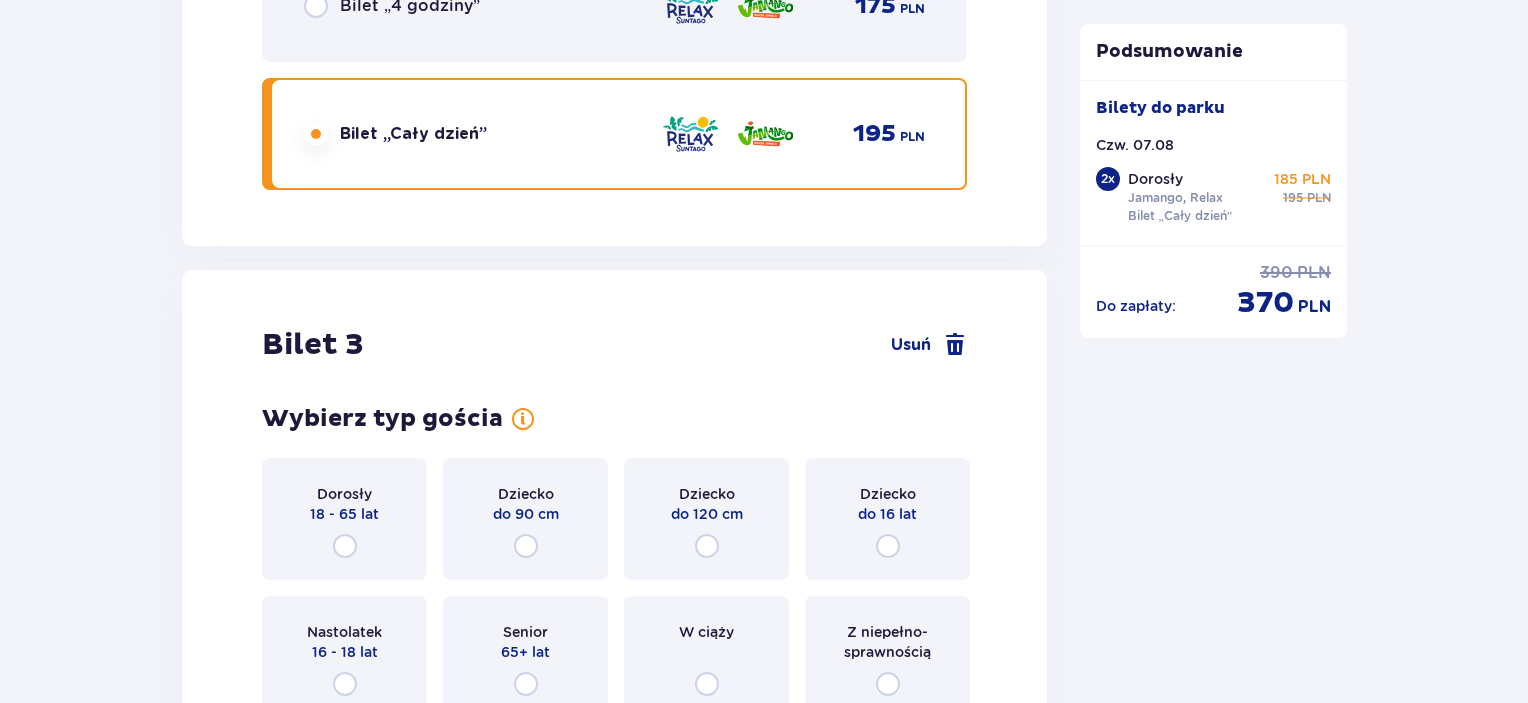 scroll, scrollTop: 4129, scrollLeft: 0, axis: vertical 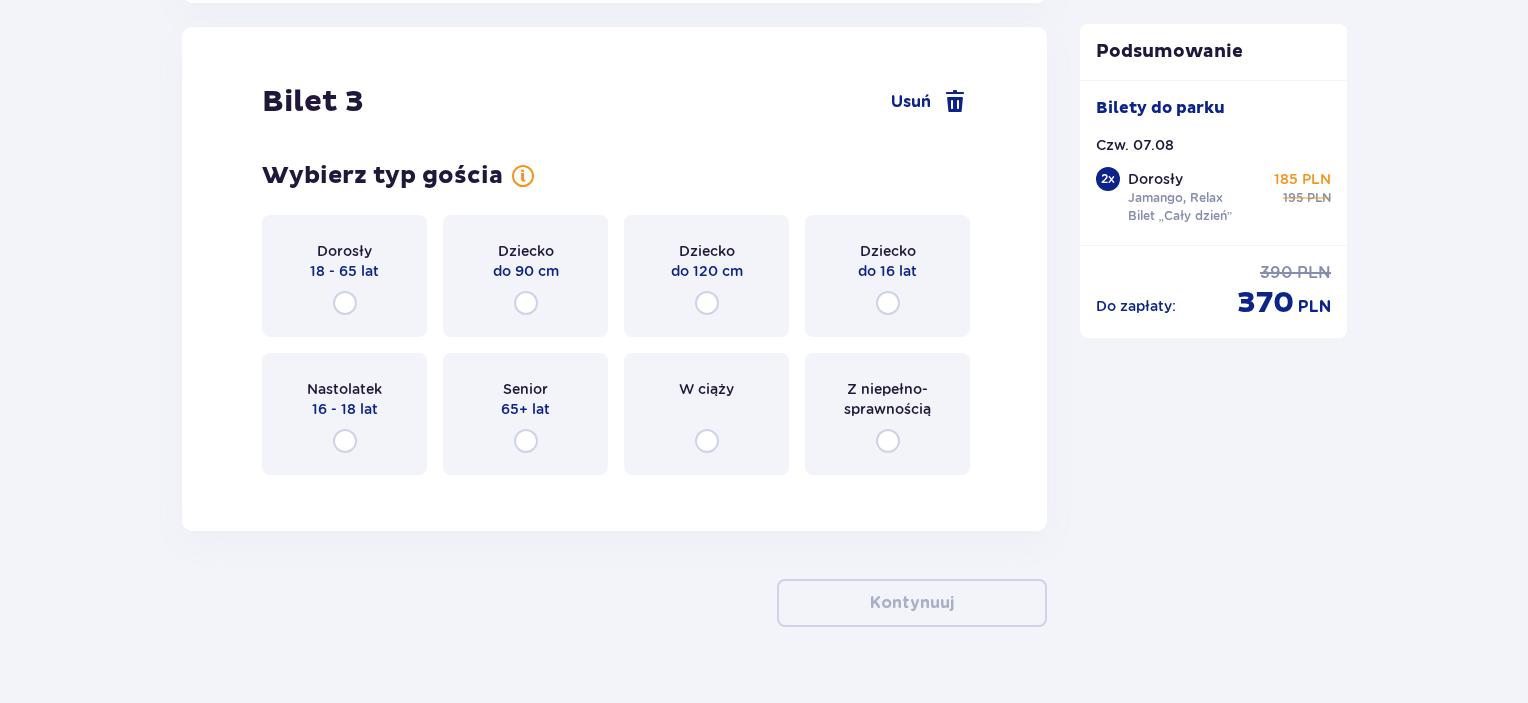 click on "Dziecko do 16 lat" at bounding box center [887, 276] 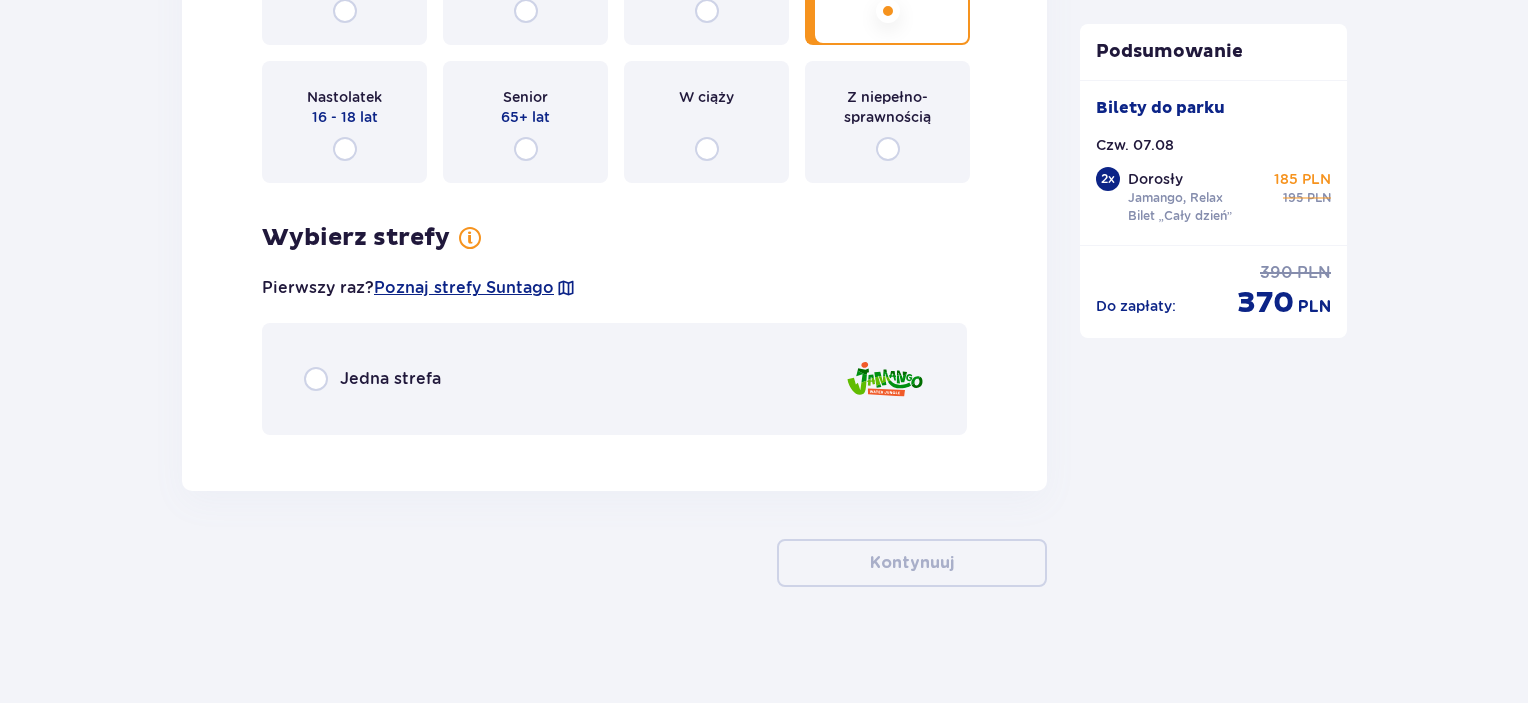 scroll, scrollTop: 4422, scrollLeft: 0, axis: vertical 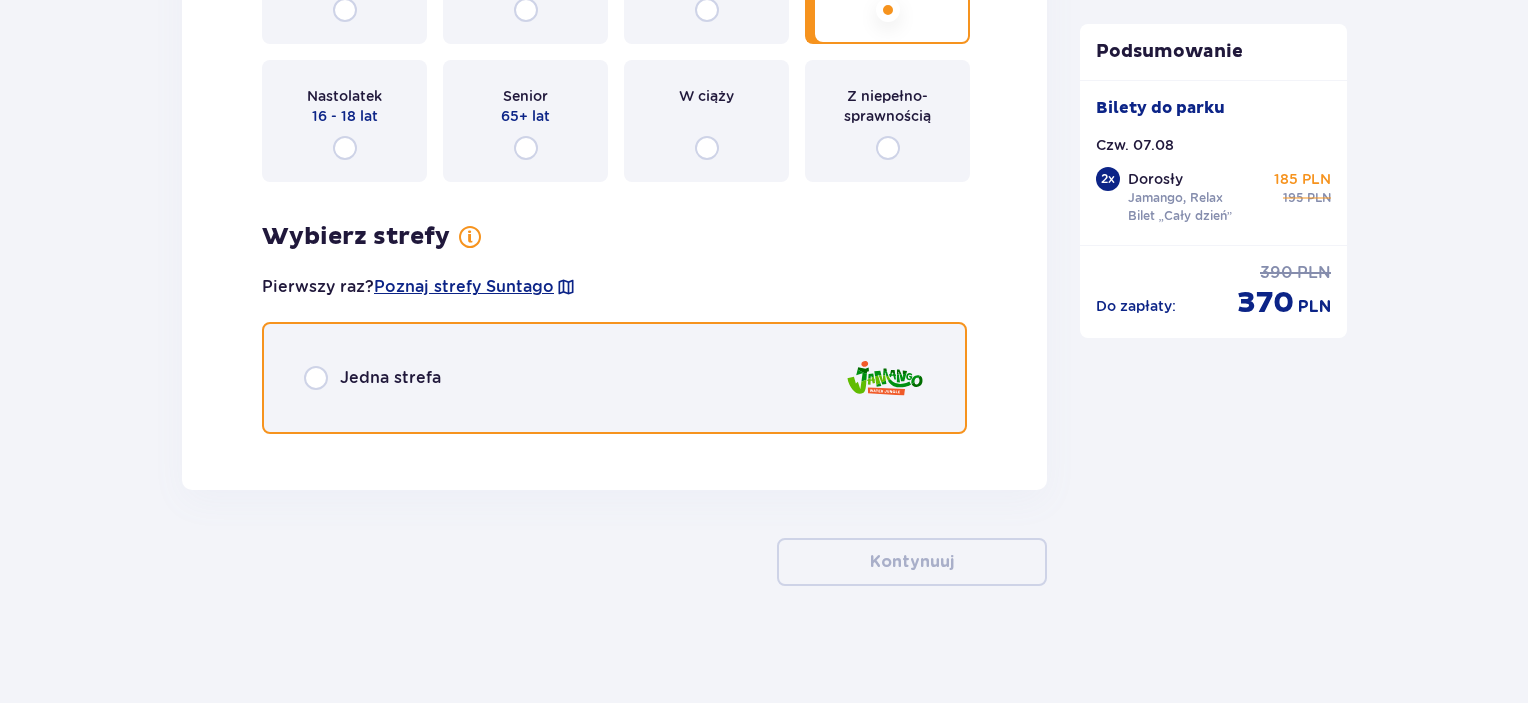 click at bounding box center (316, 378) 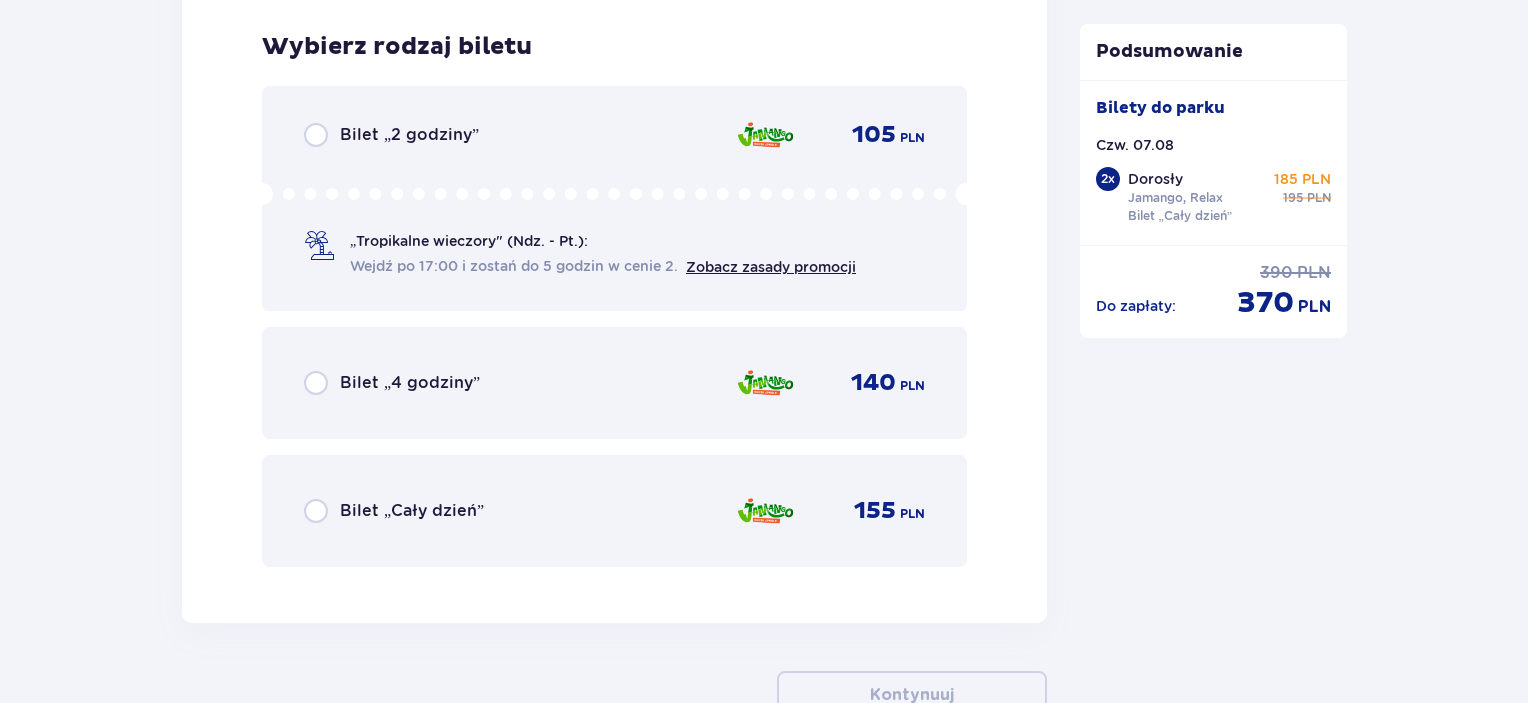 scroll, scrollTop: 4869, scrollLeft: 0, axis: vertical 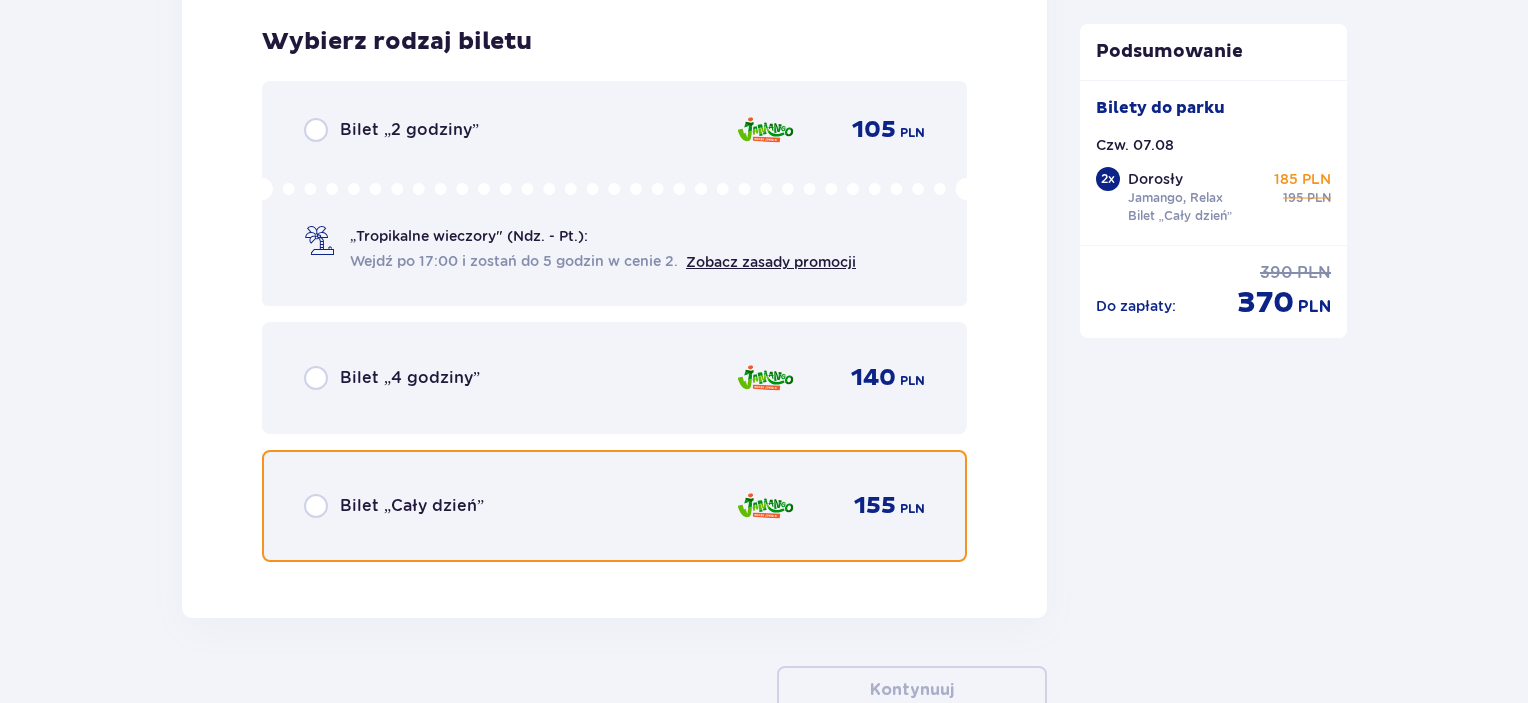 click at bounding box center (316, 506) 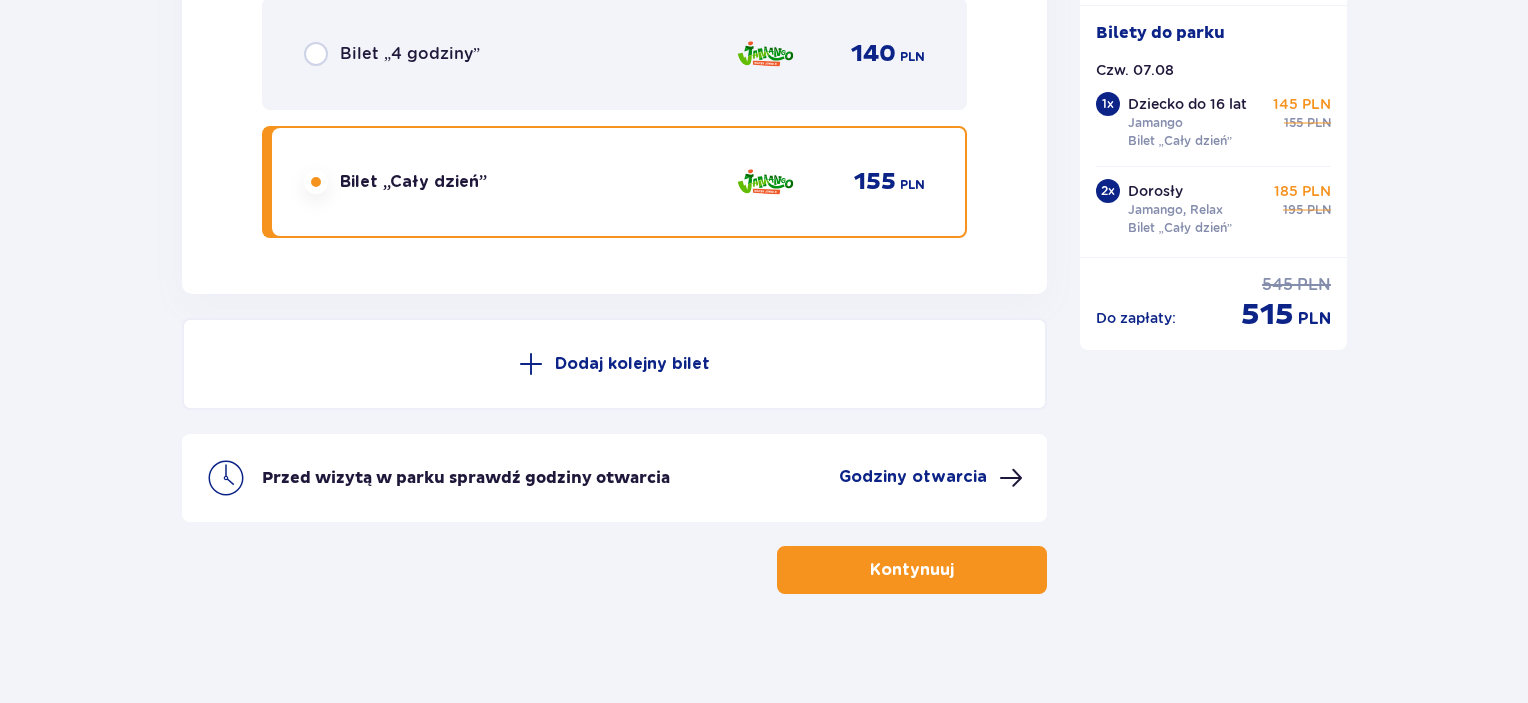 scroll, scrollTop: 5200, scrollLeft: 0, axis: vertical 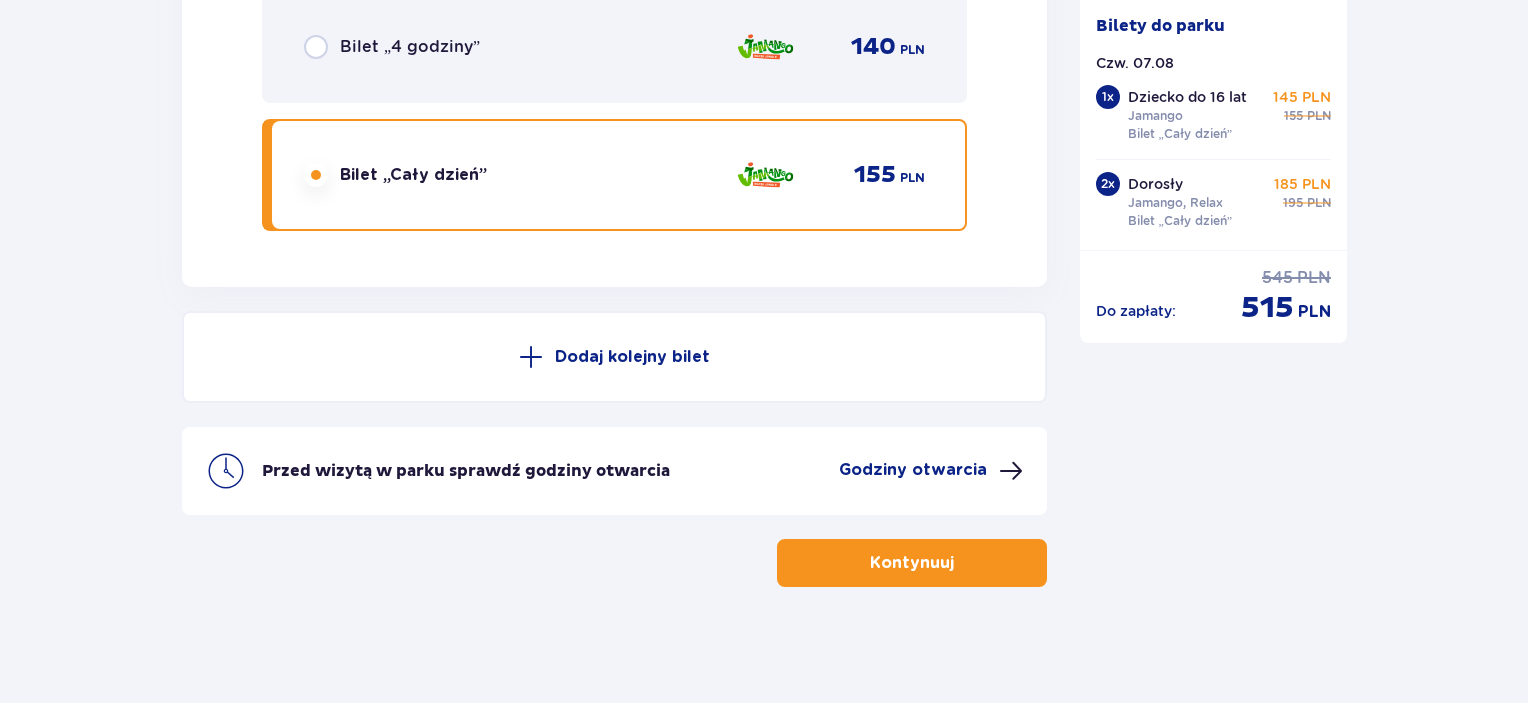 click on "Kontynuuj" at bounding box center [912, 563] 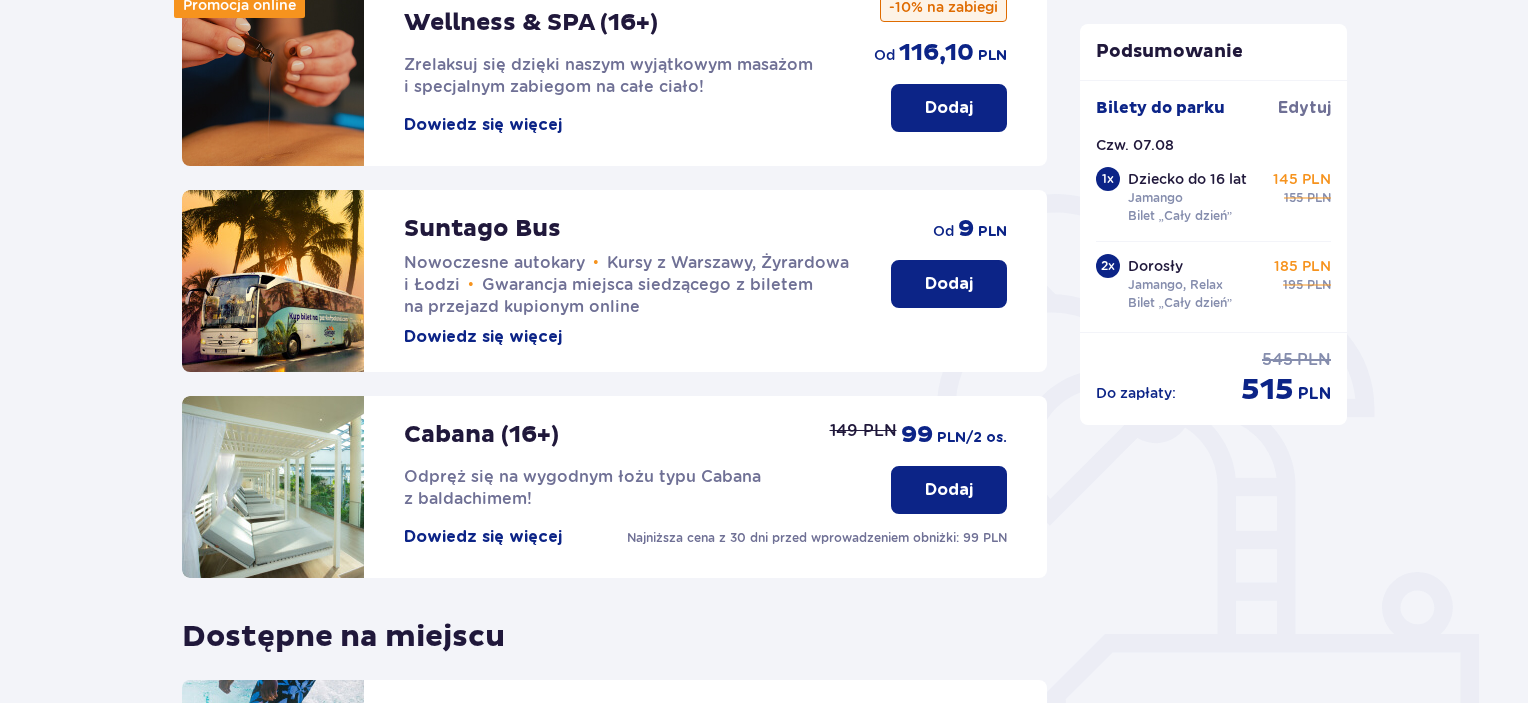 scroll, scrollTop: 652, scrollLeft: 0, axis: vertical 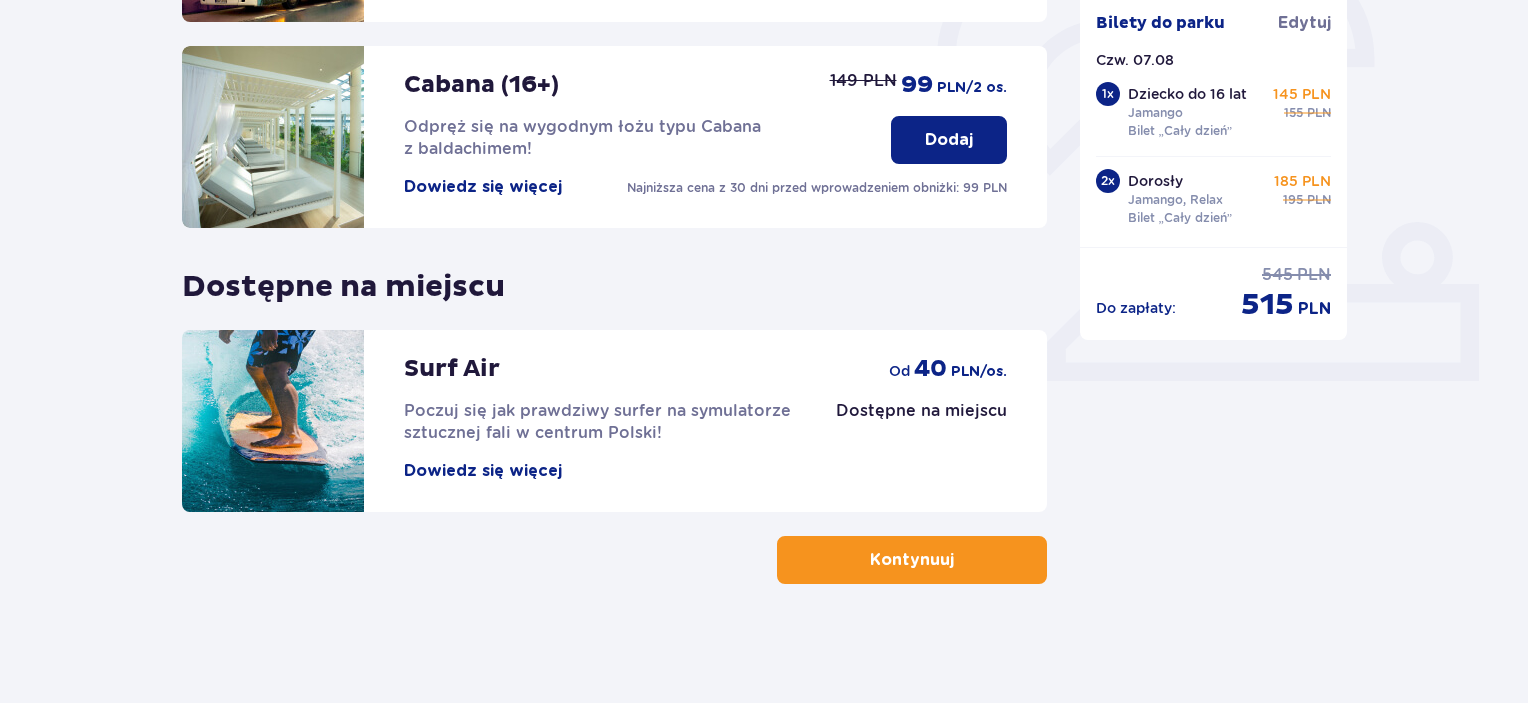 click on "Kontynuuj" at bounding box center (912, 560) 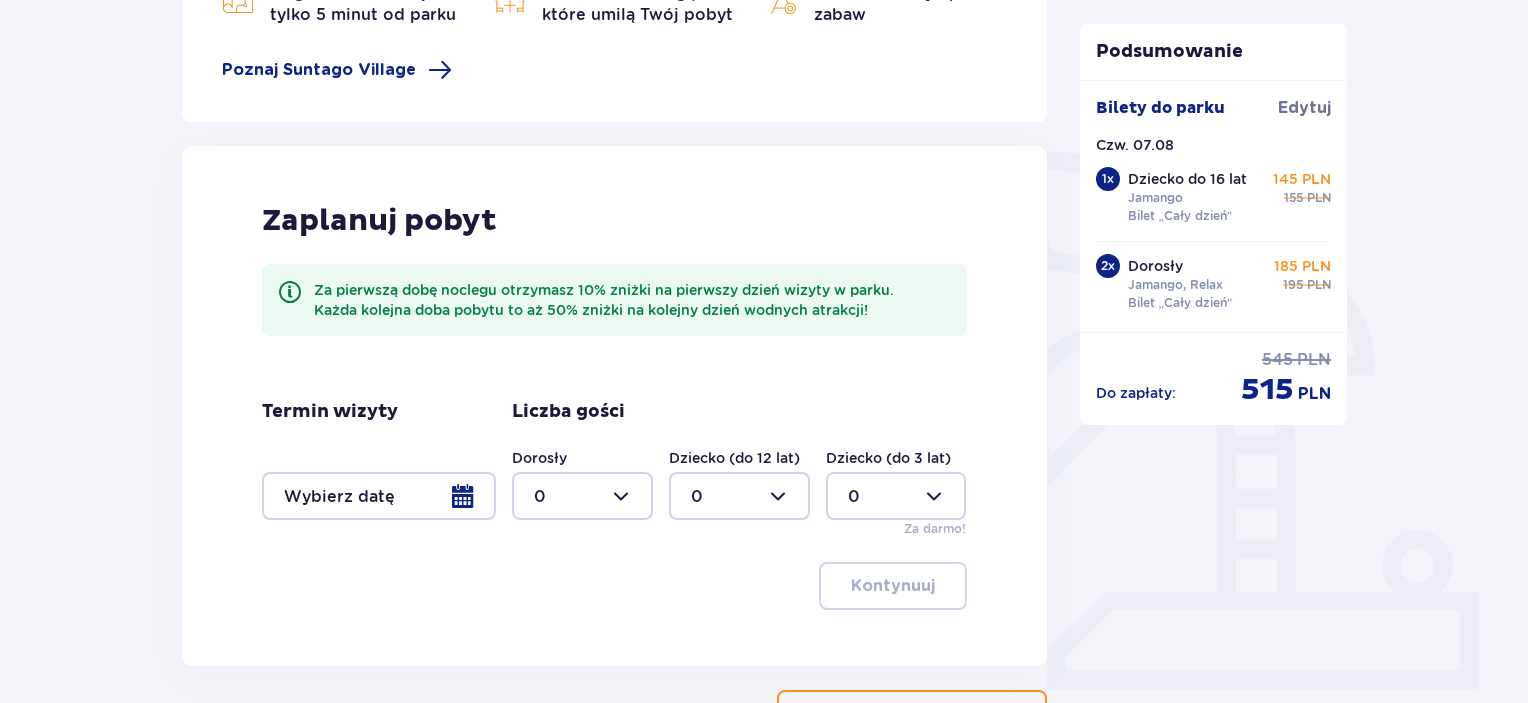 scroll, scrollTop: 499, scrollLeft: 0, axis: vertical 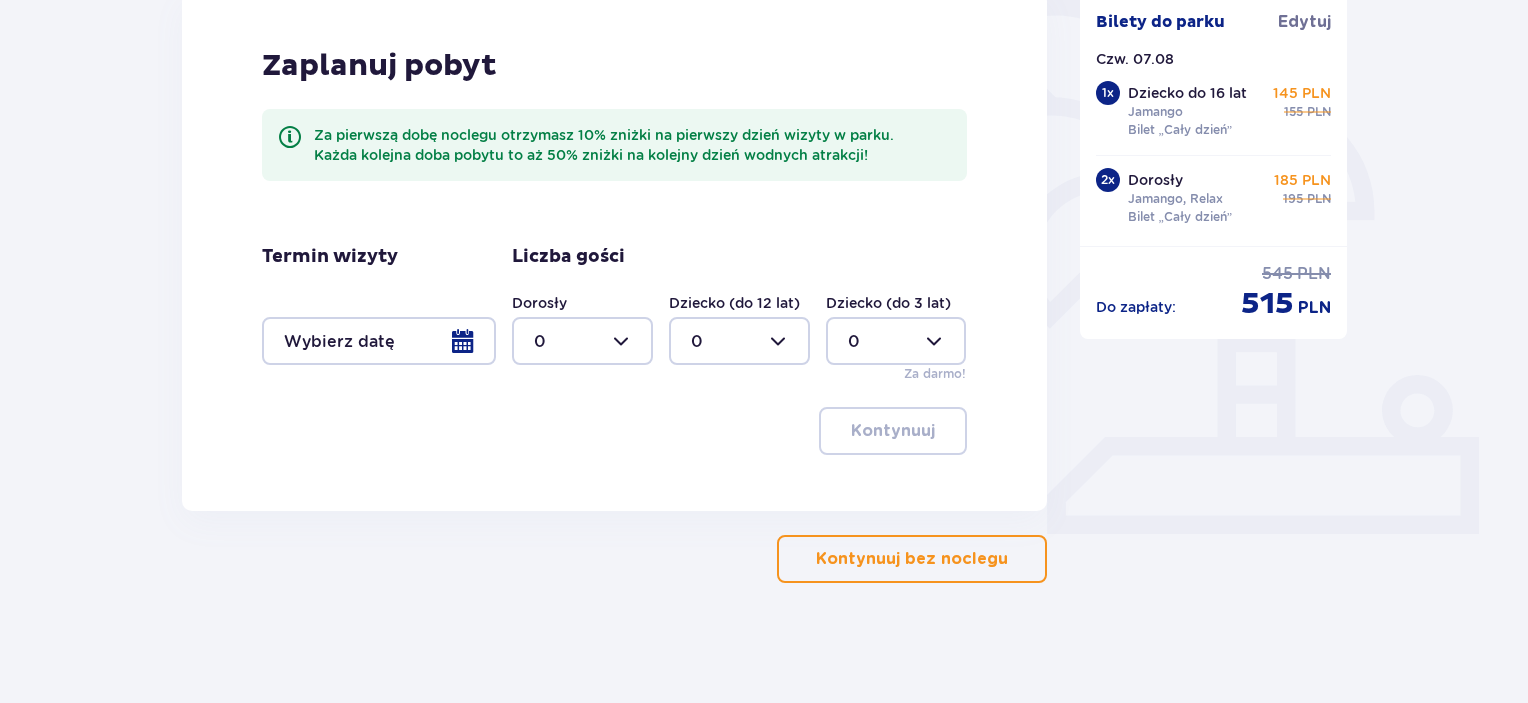 click on "Kontynuuj bez noclegu" at bounding box center [912, 559] 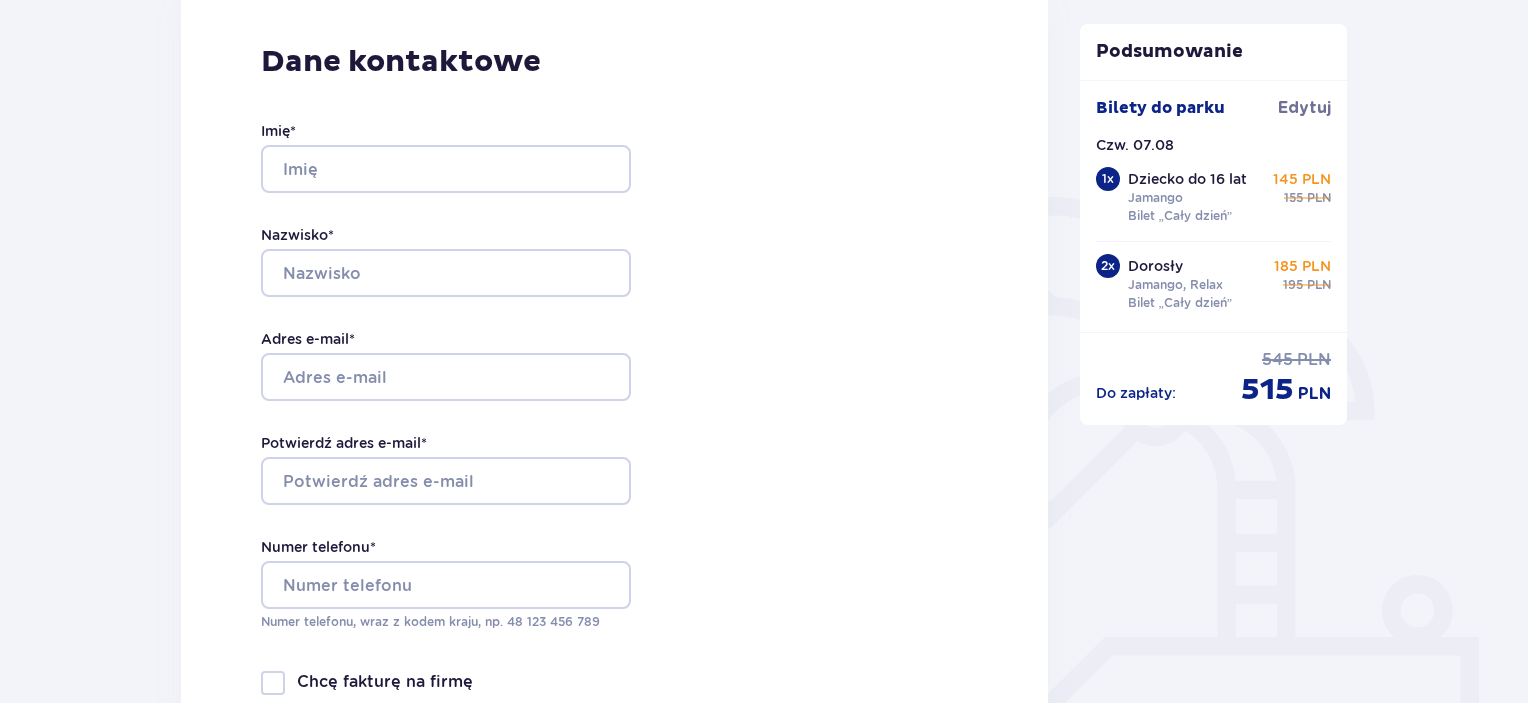 scroll, scrollTop: 300, scrollLeft: 0, axis: vertical 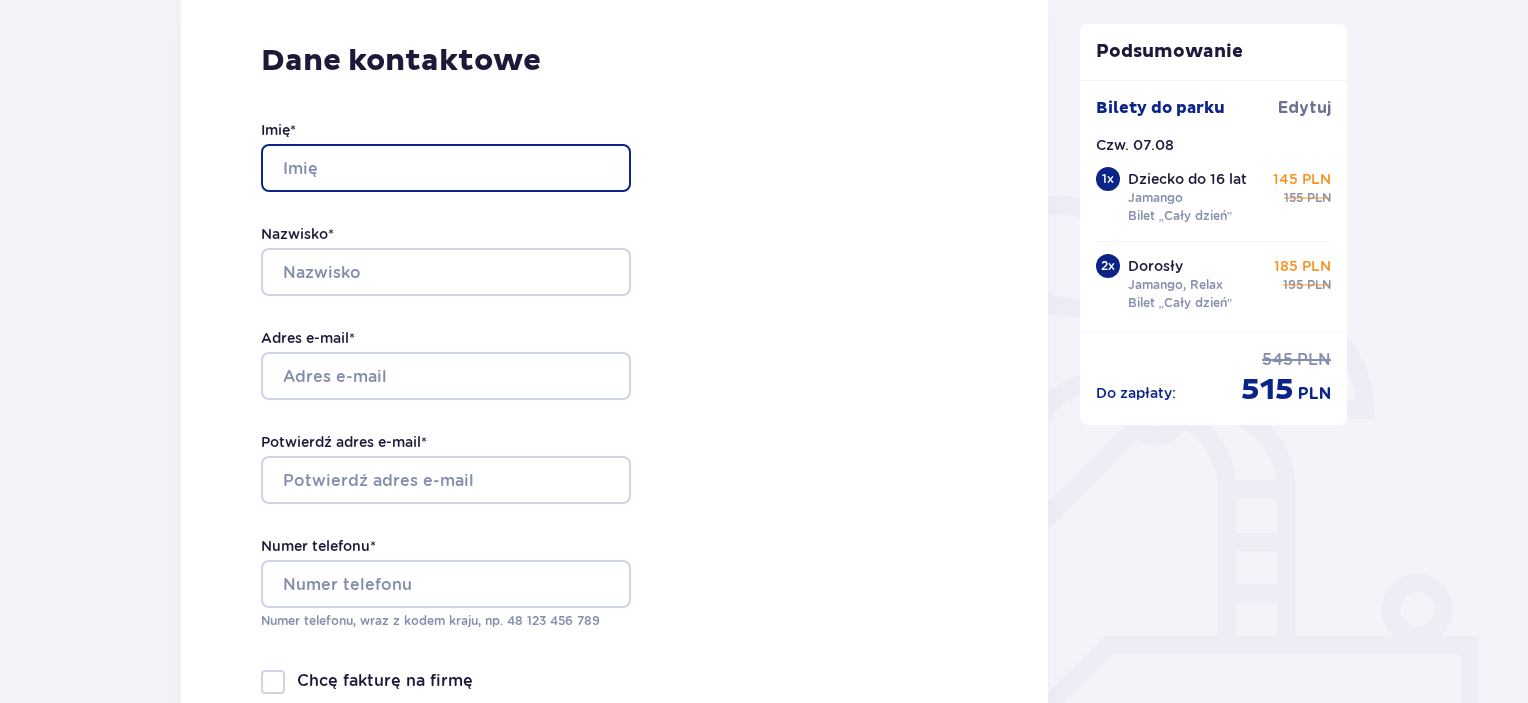 click on "Imię *" at bounding box center [446, 168] 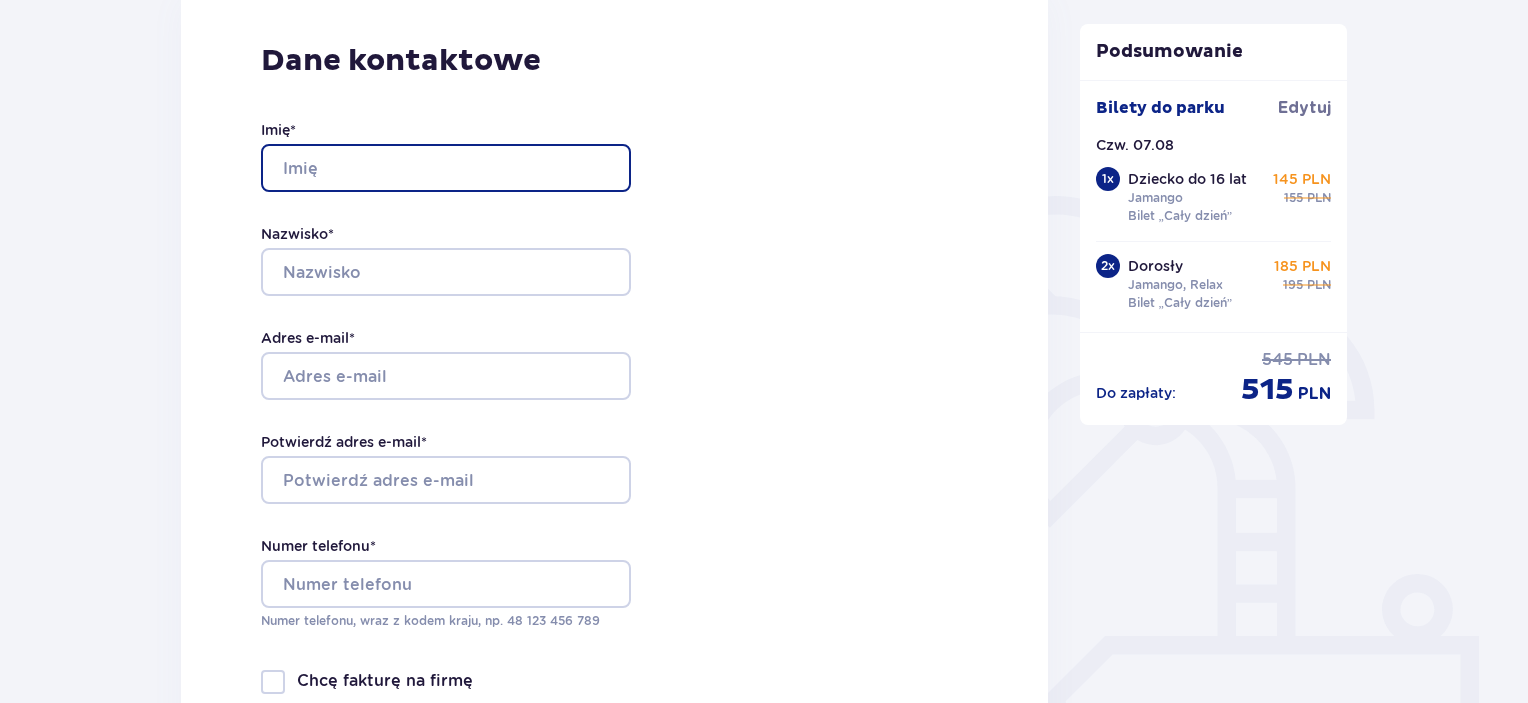 type on "Tomasz" 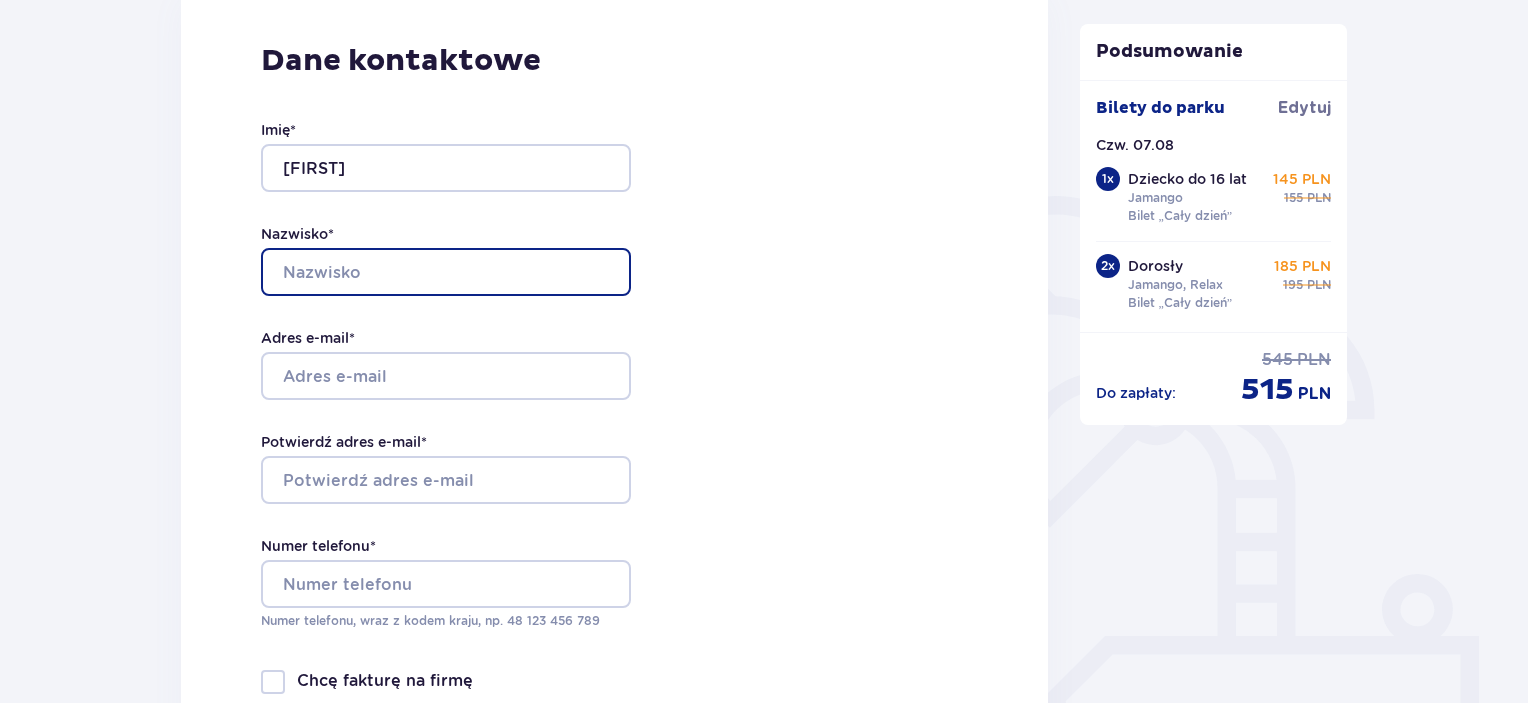 type on "Kaczmarczyk" 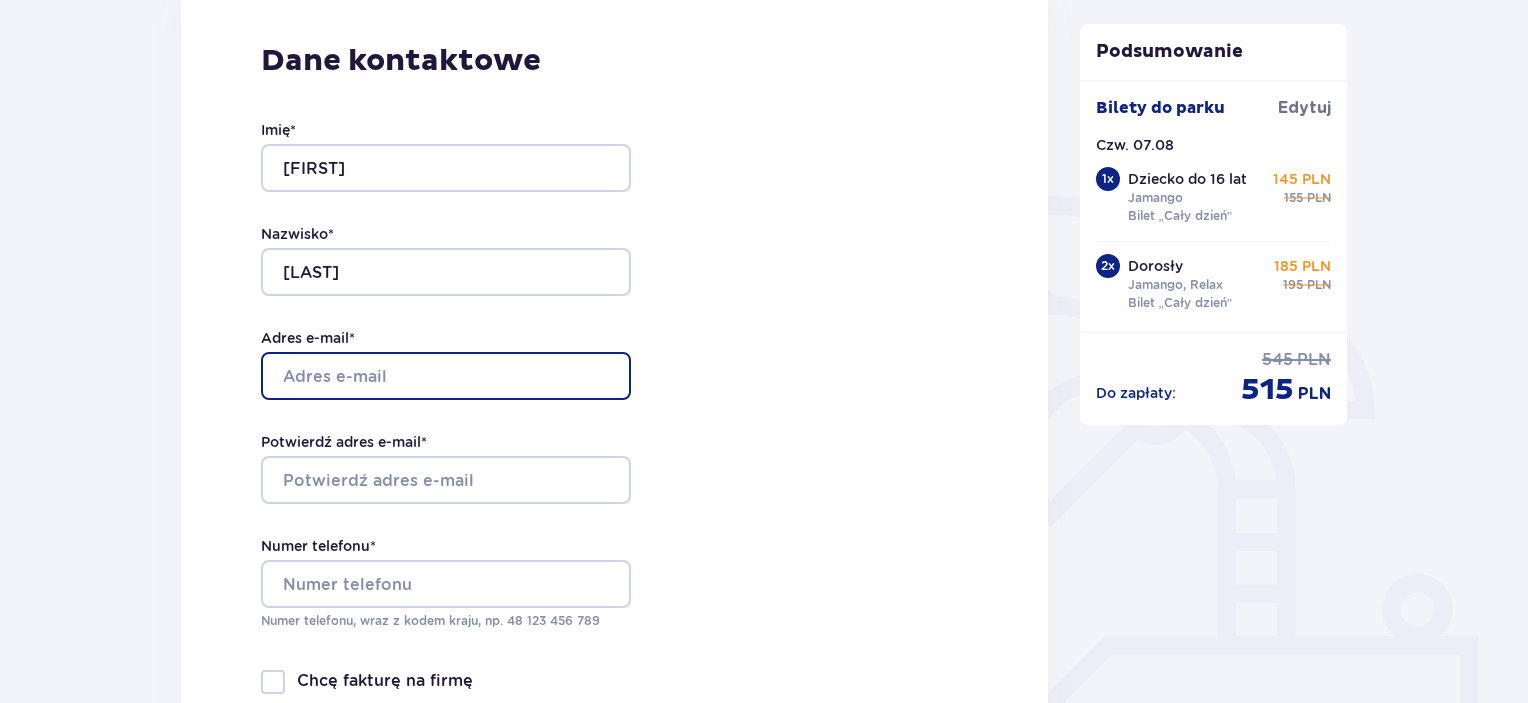type on "thomasz.k77@gmail.com" 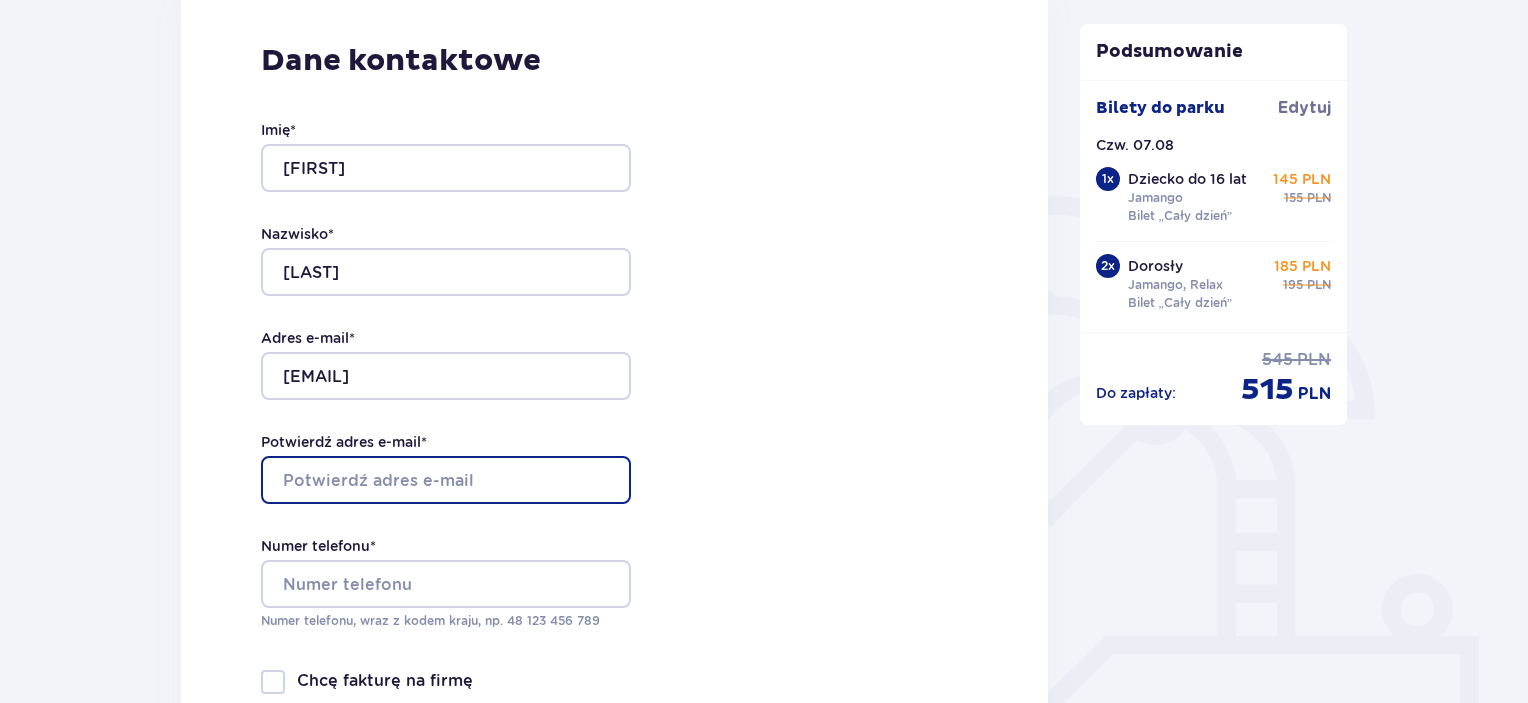 type on "thomasz.k77@gmail.com" 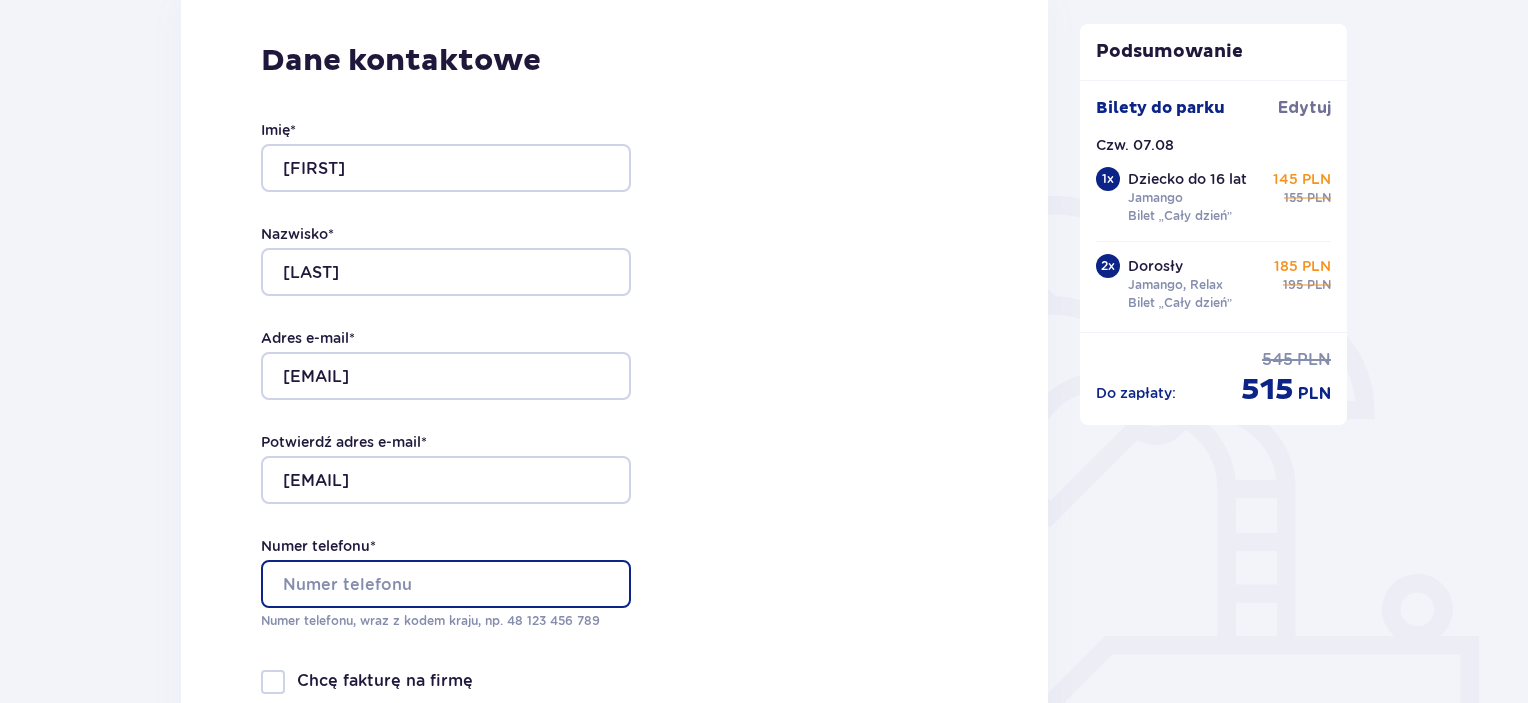 type on "883240530" 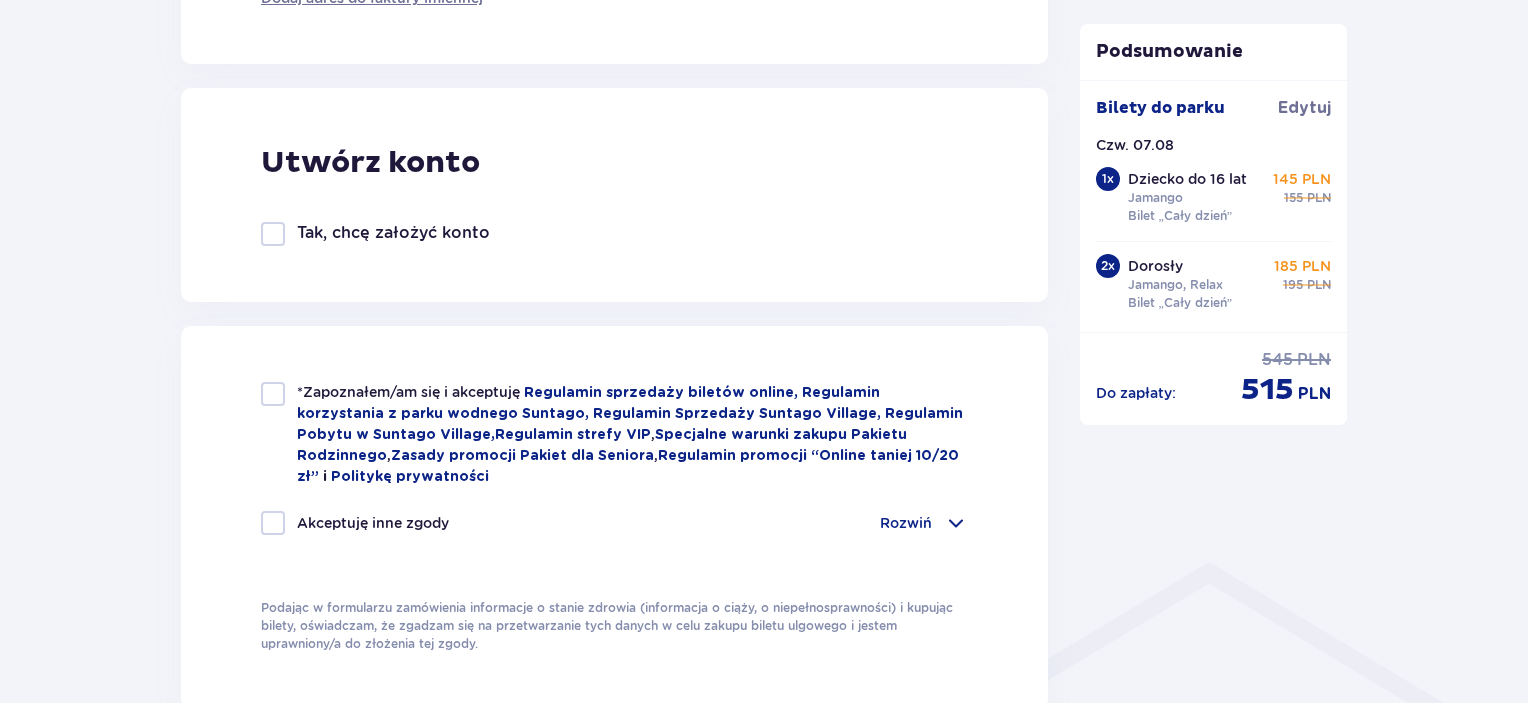 scroll, scrollTop: 1100, scrollLeft: 0, axis: vertical 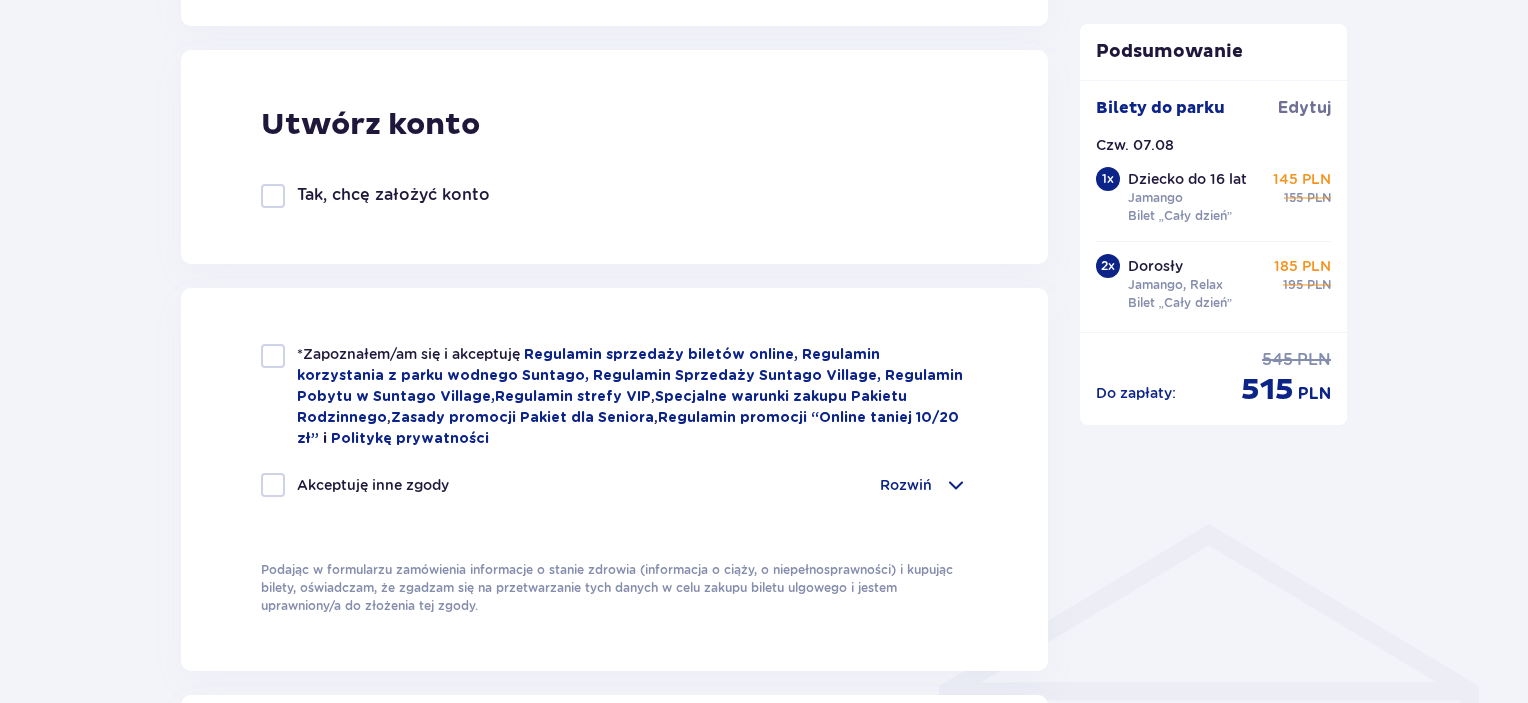 click at bounding box center [273, 356] 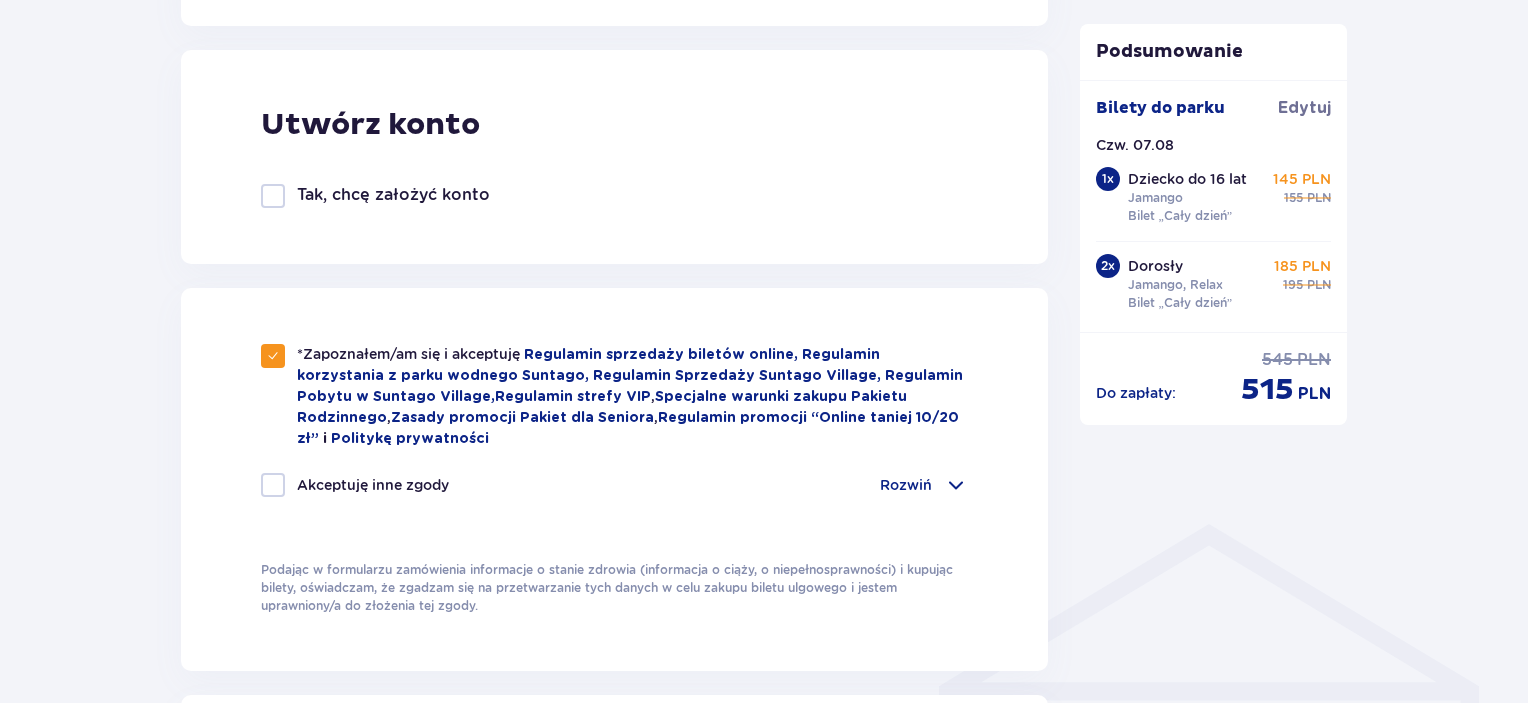 drag, startPoint x: 270, startPoint y: 475, endPoint x: 358, endPoint y: 489, distance: 89.106674 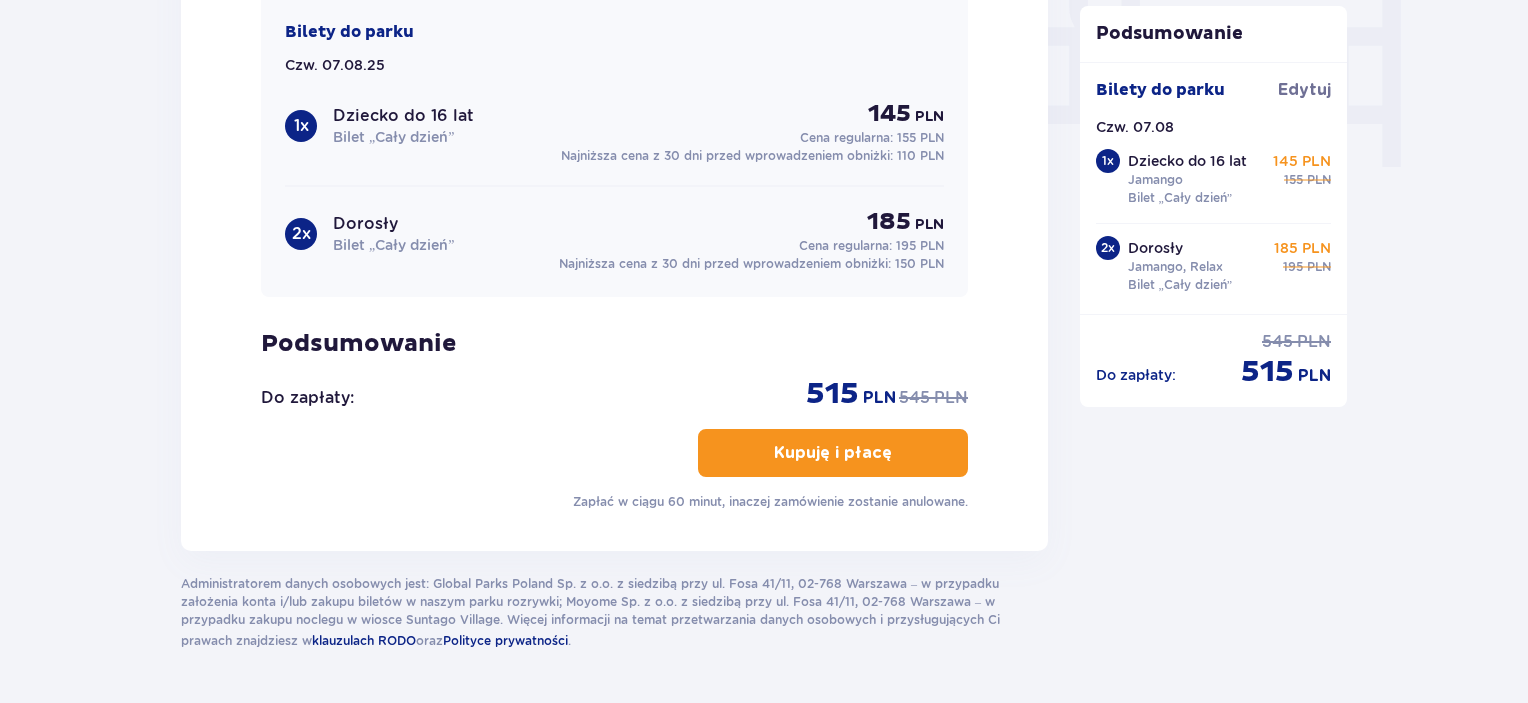 scroll, scrollTop: 2000, scrollLeft: 0, axis: vertical 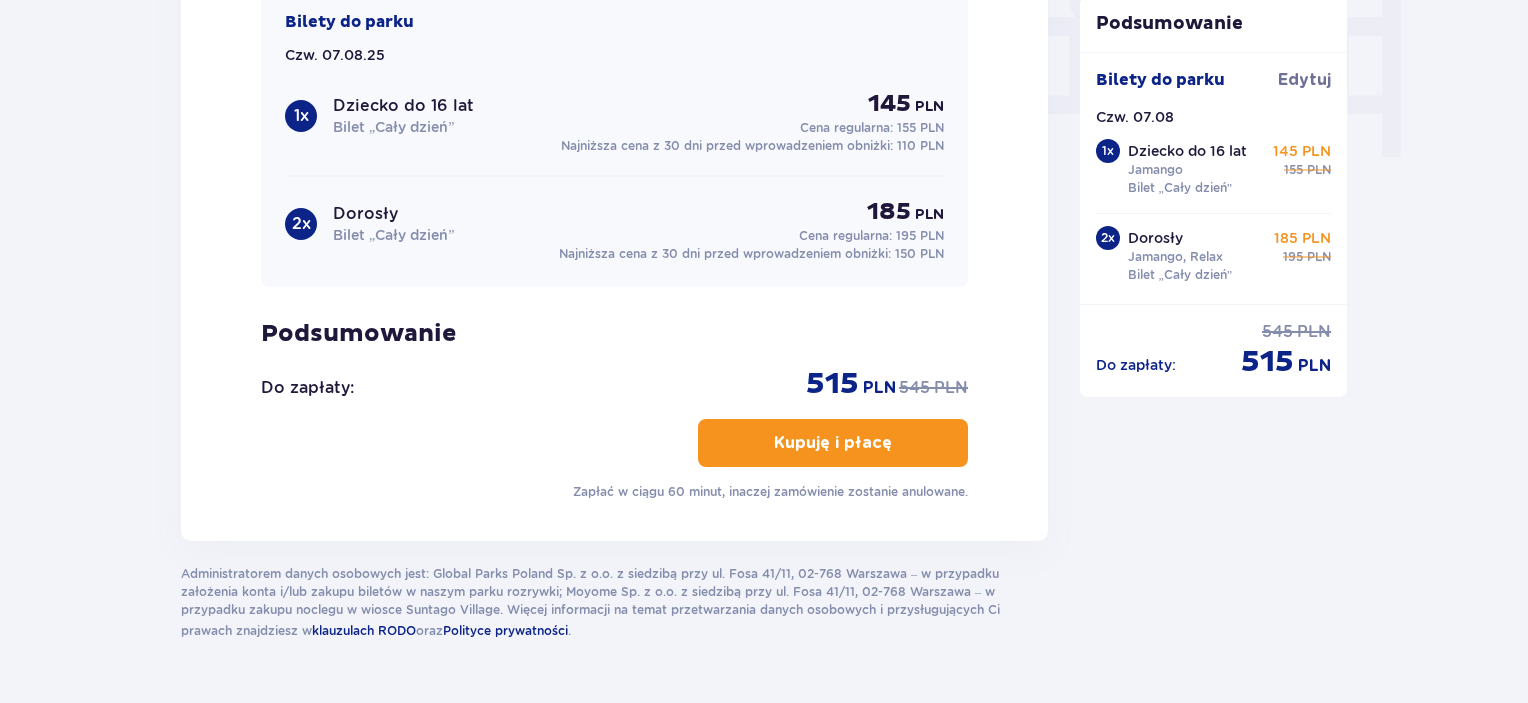 click on "Kupuję i płacę" at bounding box center [833, 443] 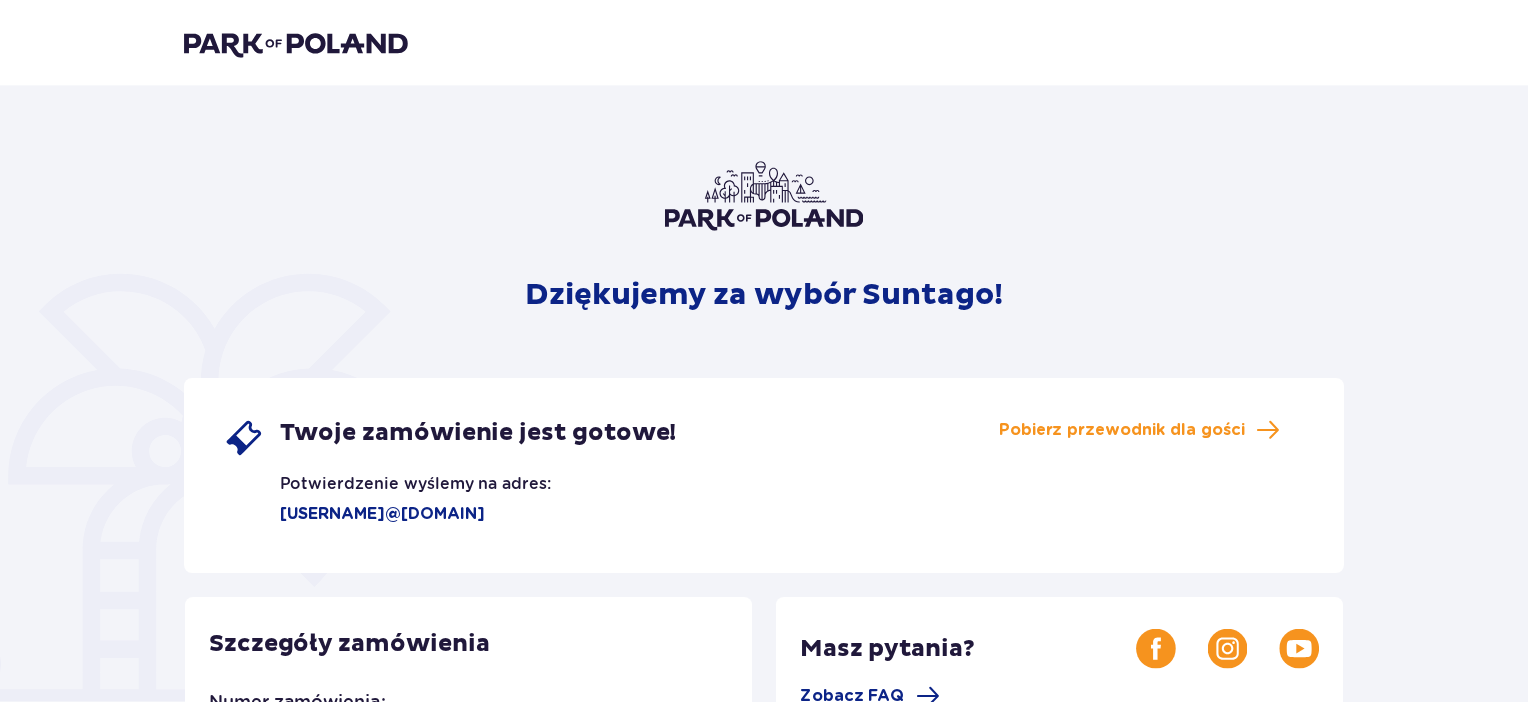 scroll, scrollTop: 0, scrollLeft: 0, axis: both 